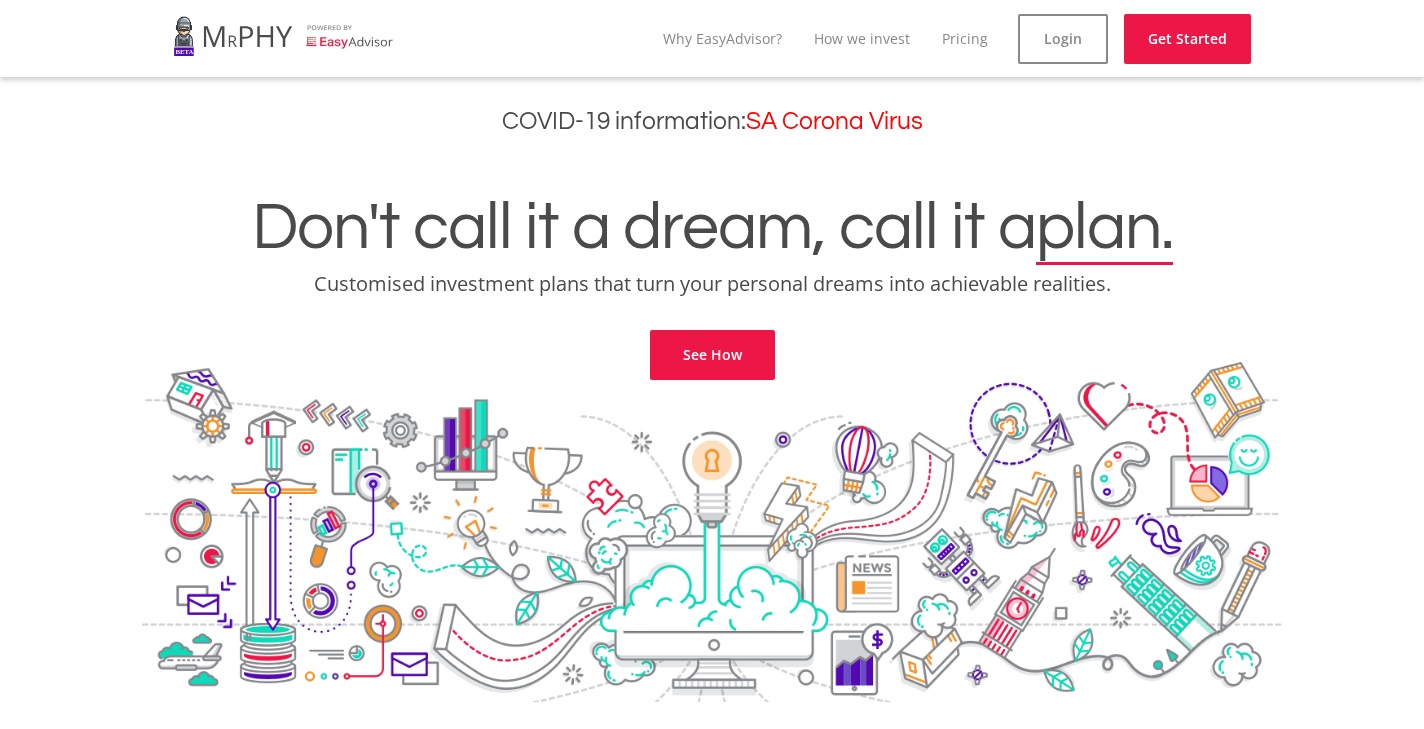 scroll, scrollTop: 0, scrollLeft: 0, axis: both 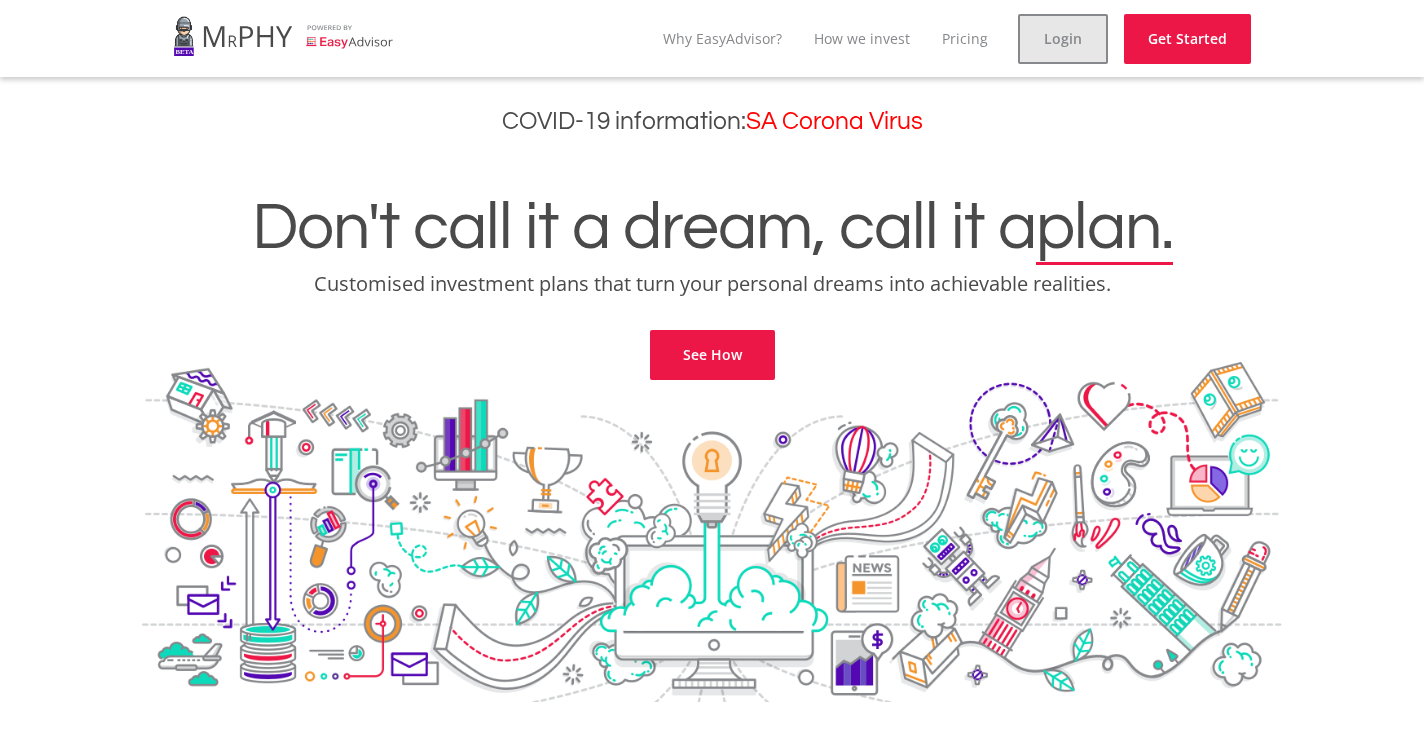 click on "Login" at bounding box center (1063, 39) 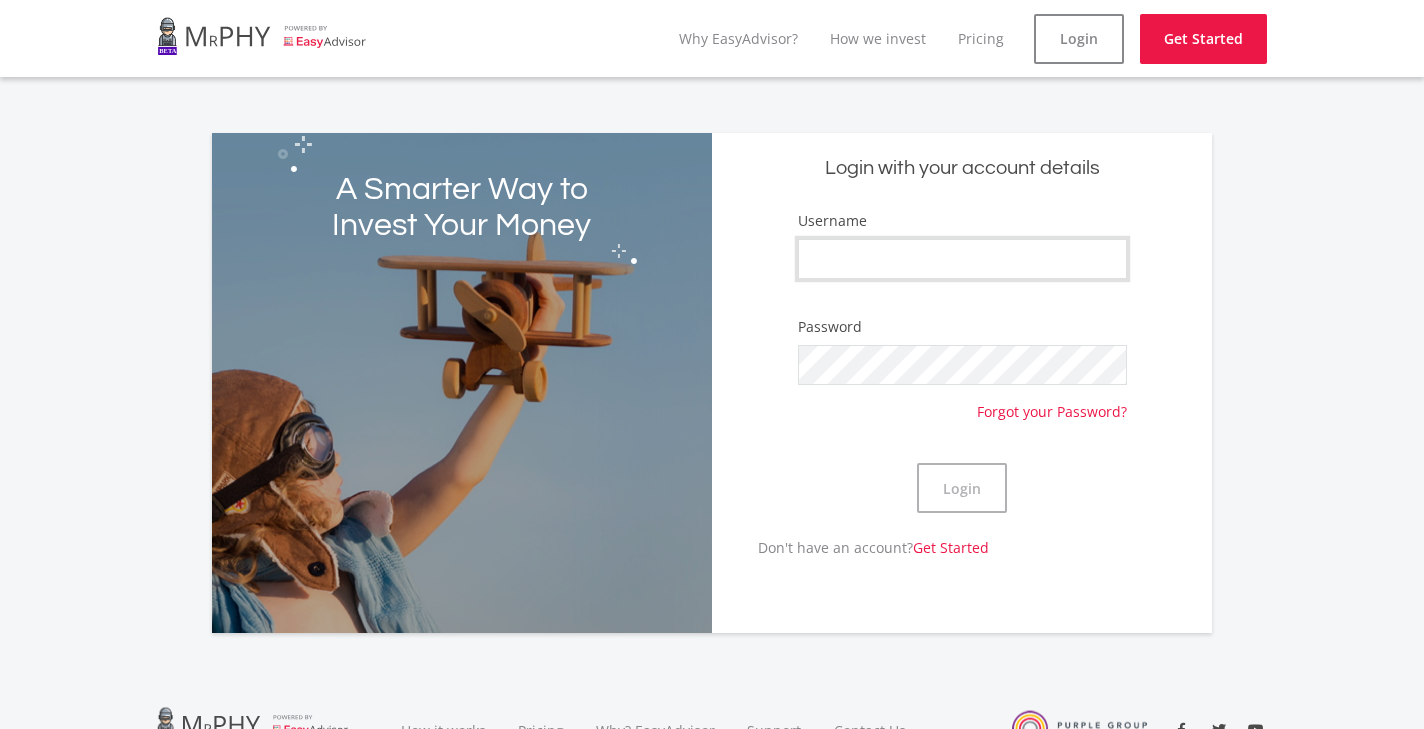 type on "[FIRST] [LAST].2020" 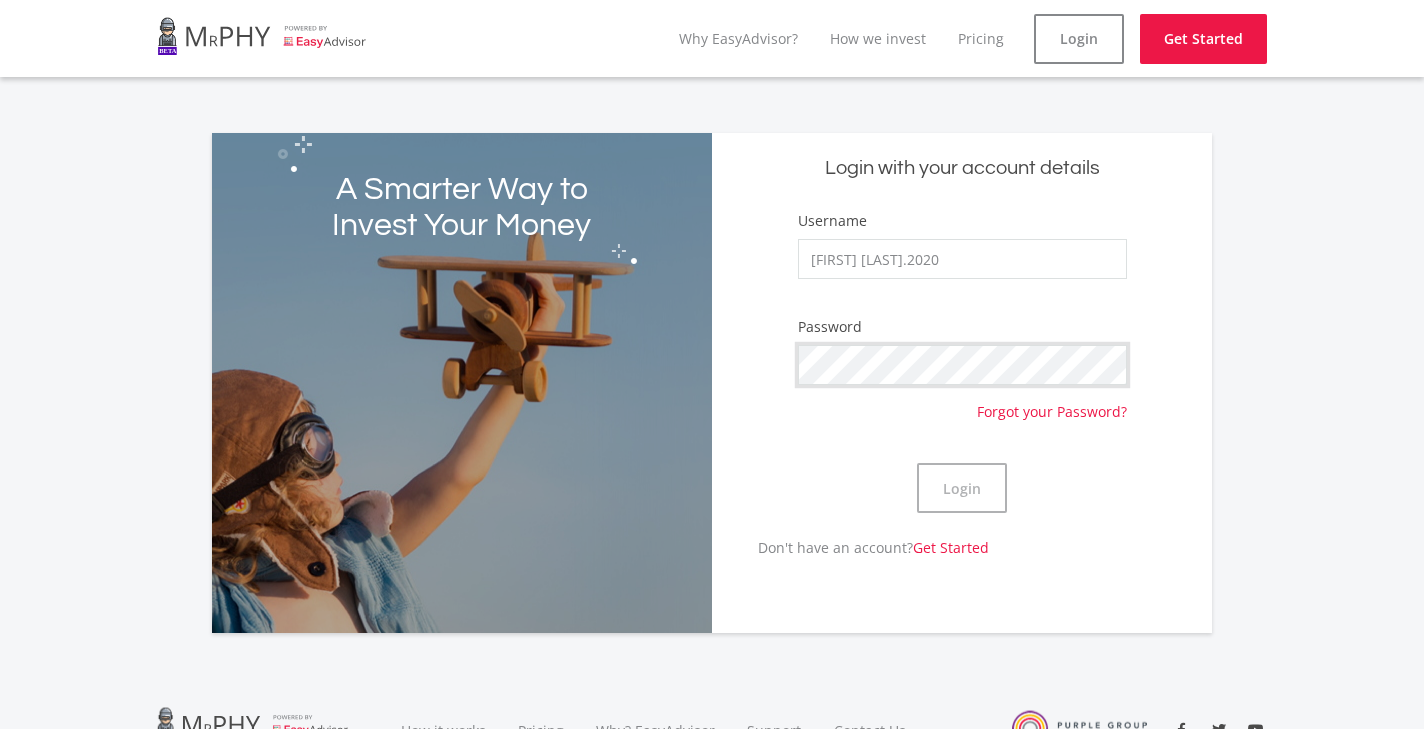 click on "Login" 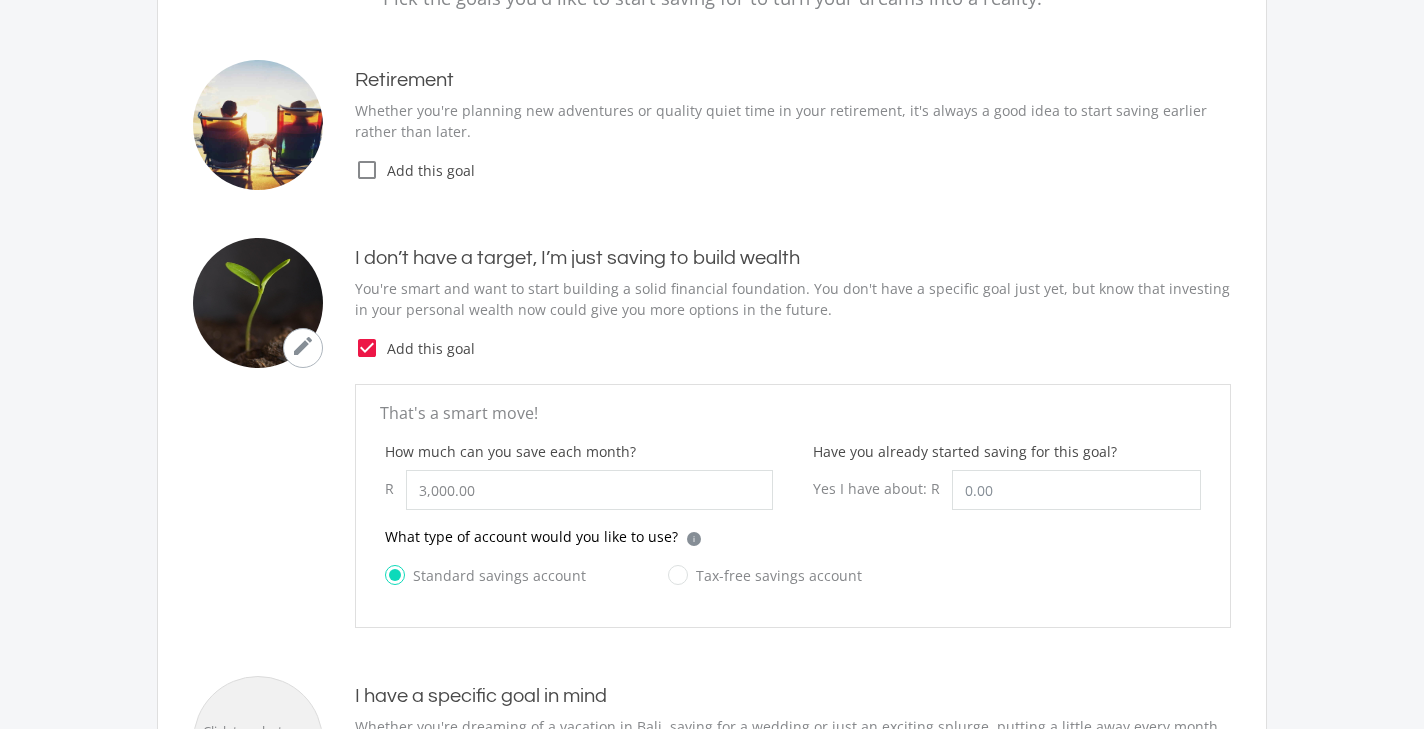 scroll, scrollTop: 304, scrollLeft: 0, axis: vertical 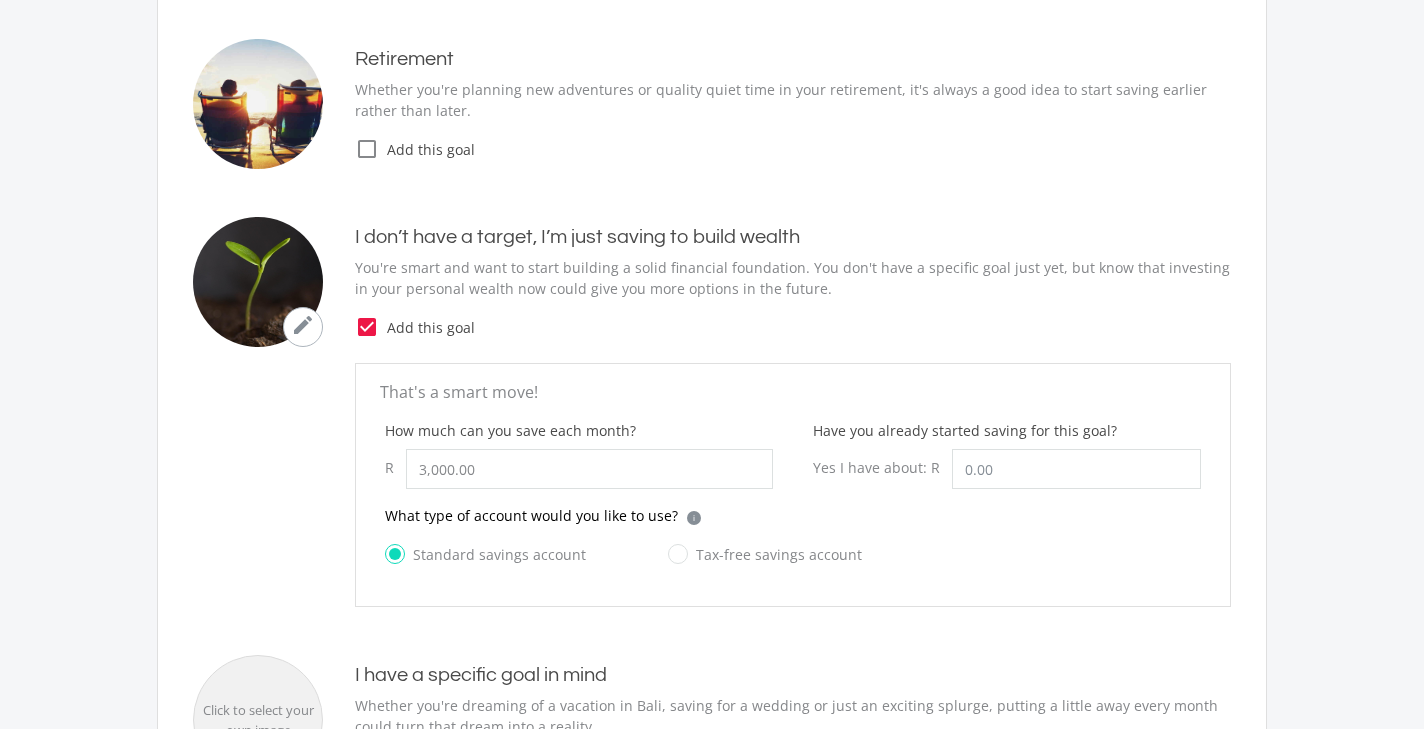 click on "check_box_outline_blank" 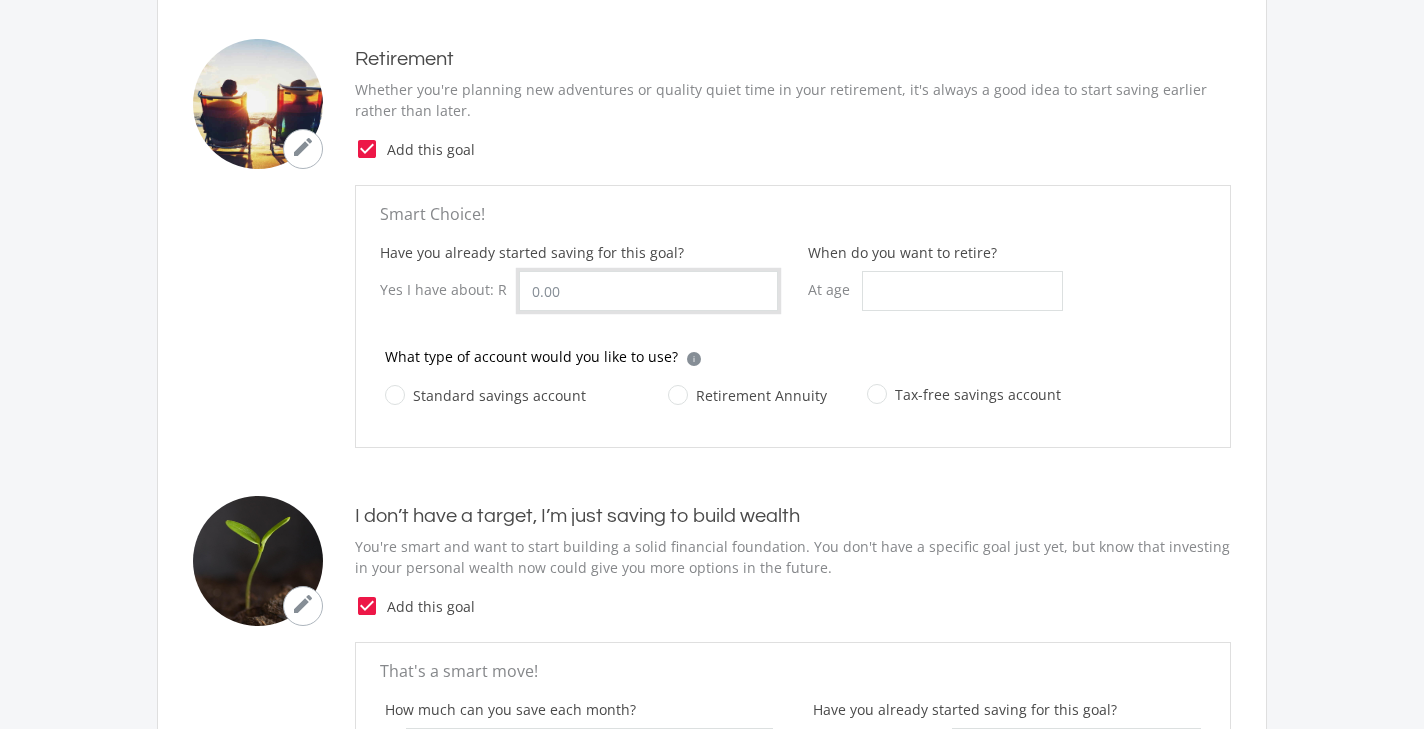 drag, startPoint x: 614, startPoint y: 295, endPoint x: 513, endPoint y: 270, distance: 104.048065 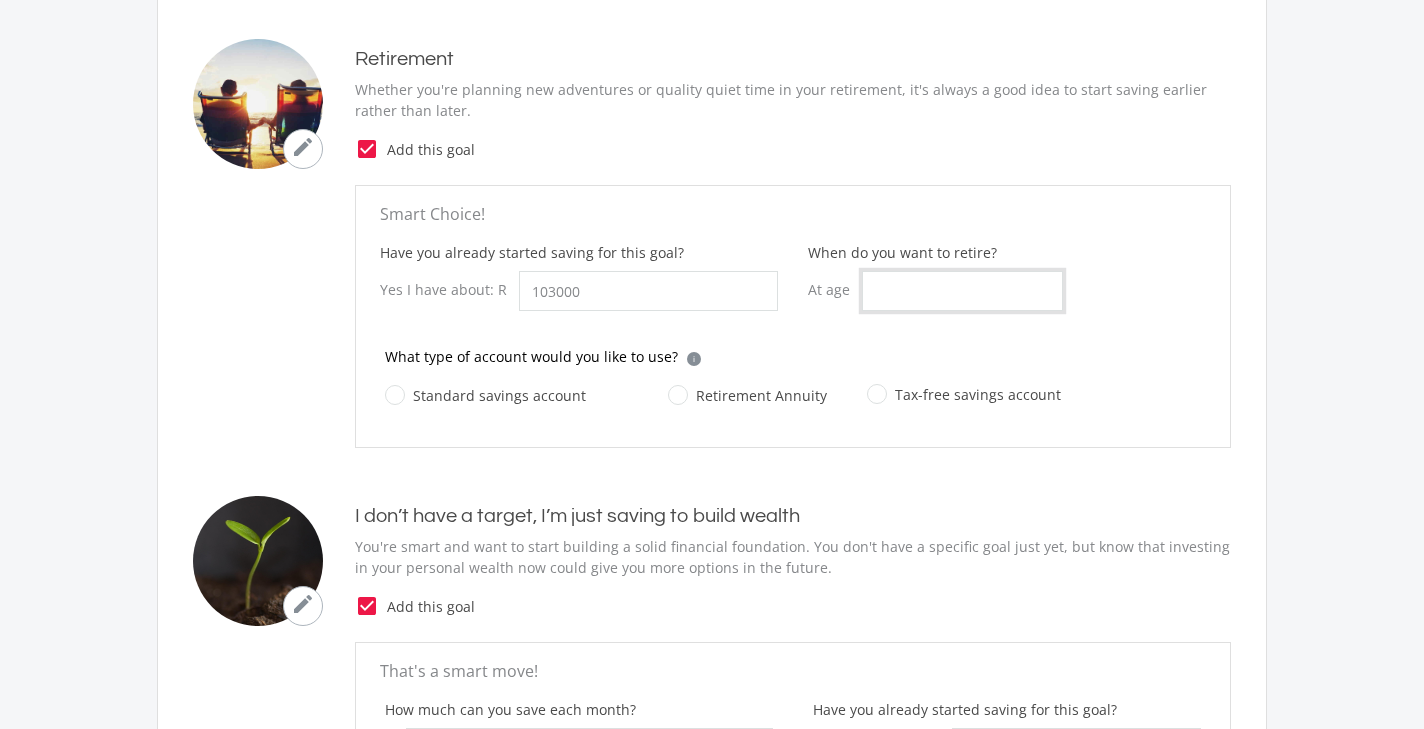 type on "[NUMBER].[NUMBER]" 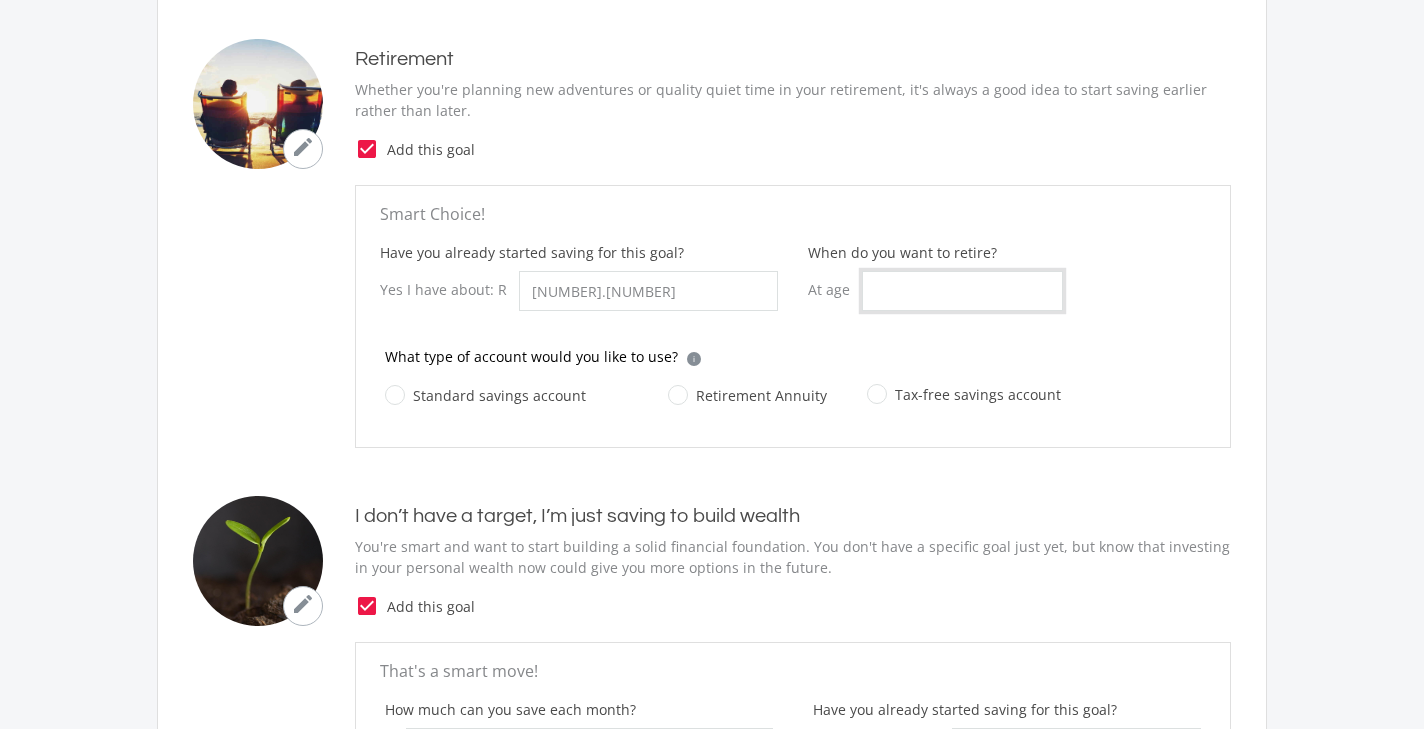 click on "When do you want to retire?" at bounding box center [962, 291] 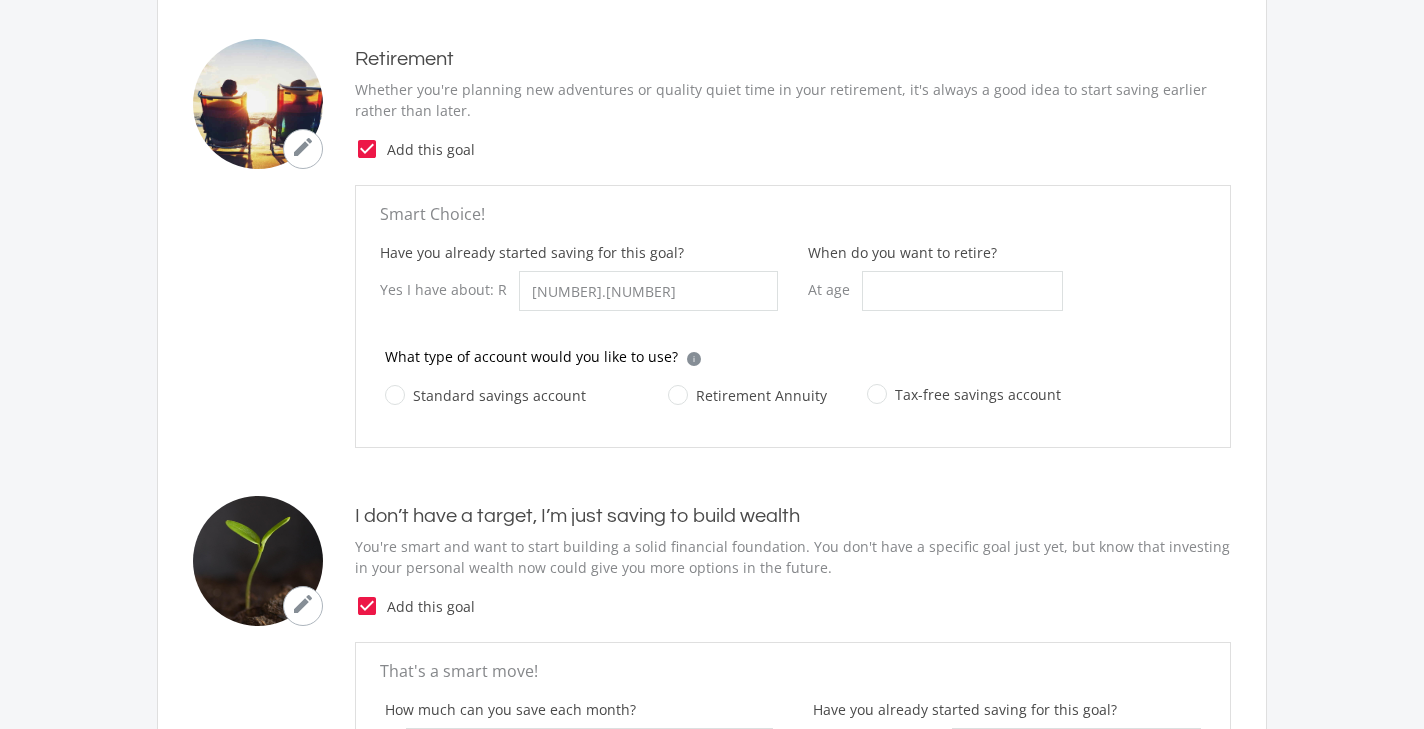 click on "Tax-free savings account" 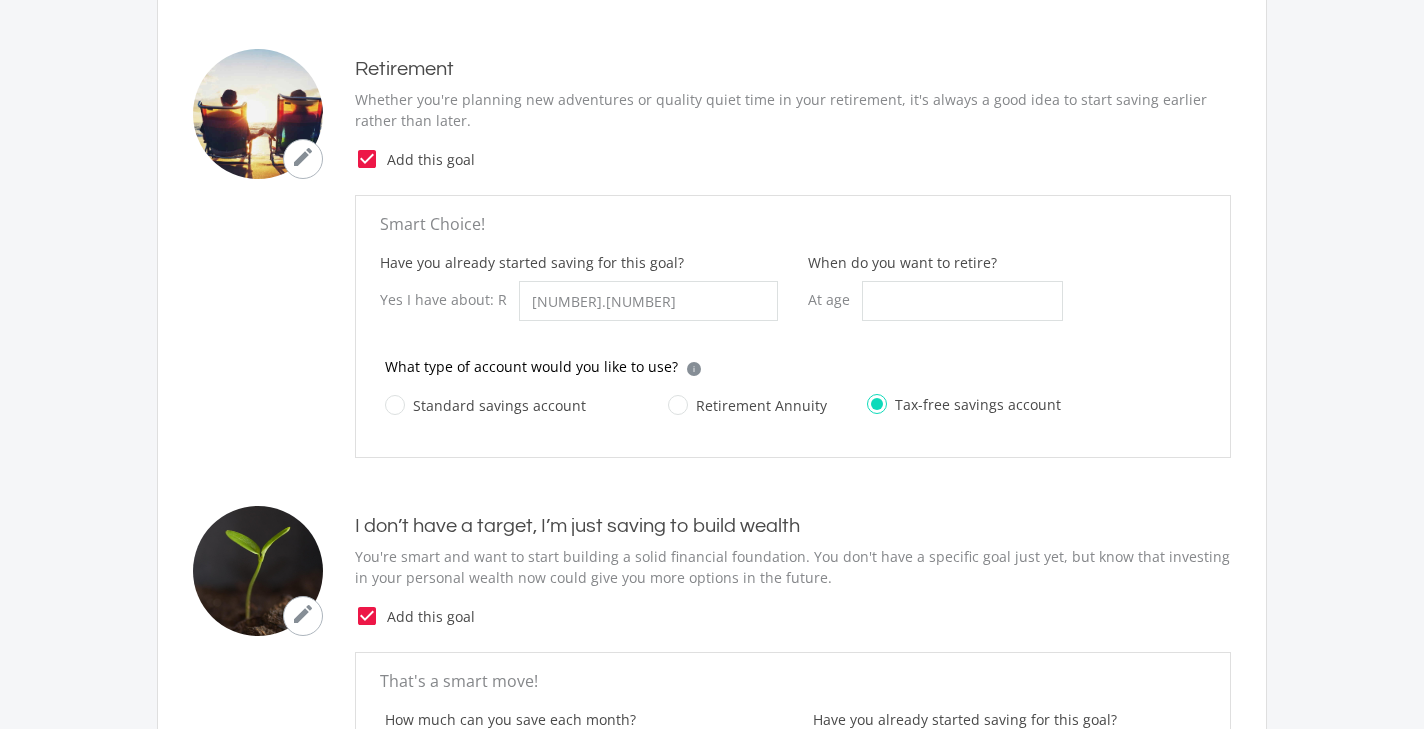scroll, scrollTop: 419, scrollLeft: 0, axis: vertical 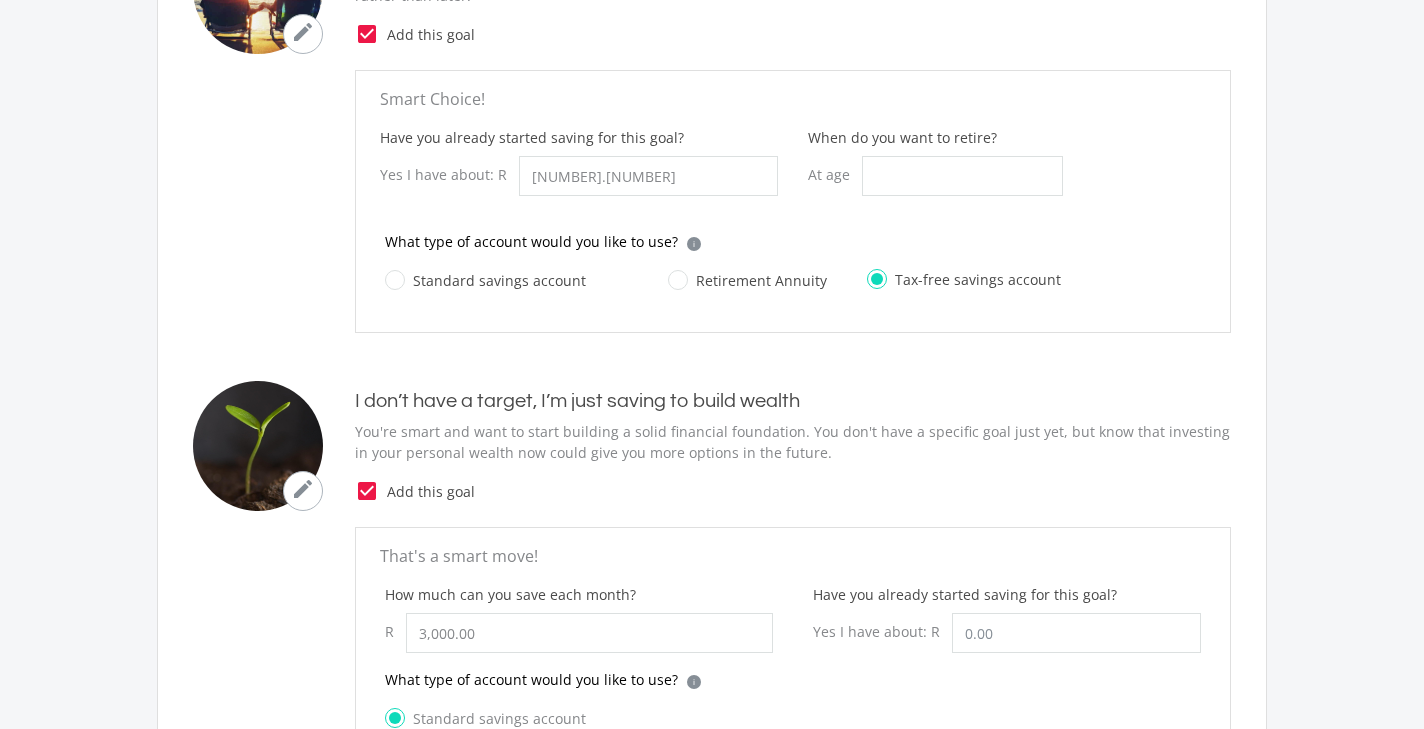 click on "check_box" 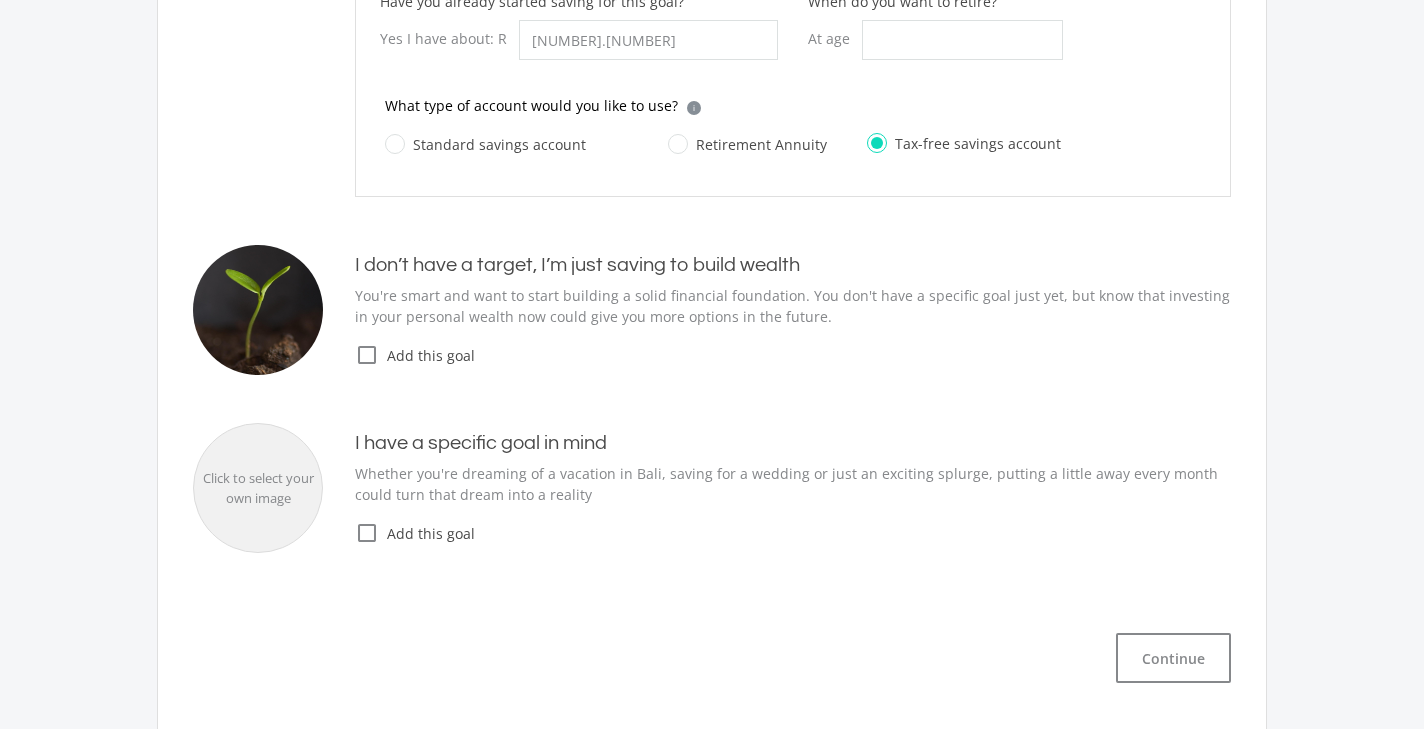 scroll, scrollTop: 676, scrollLeft: 0, axis: vertical 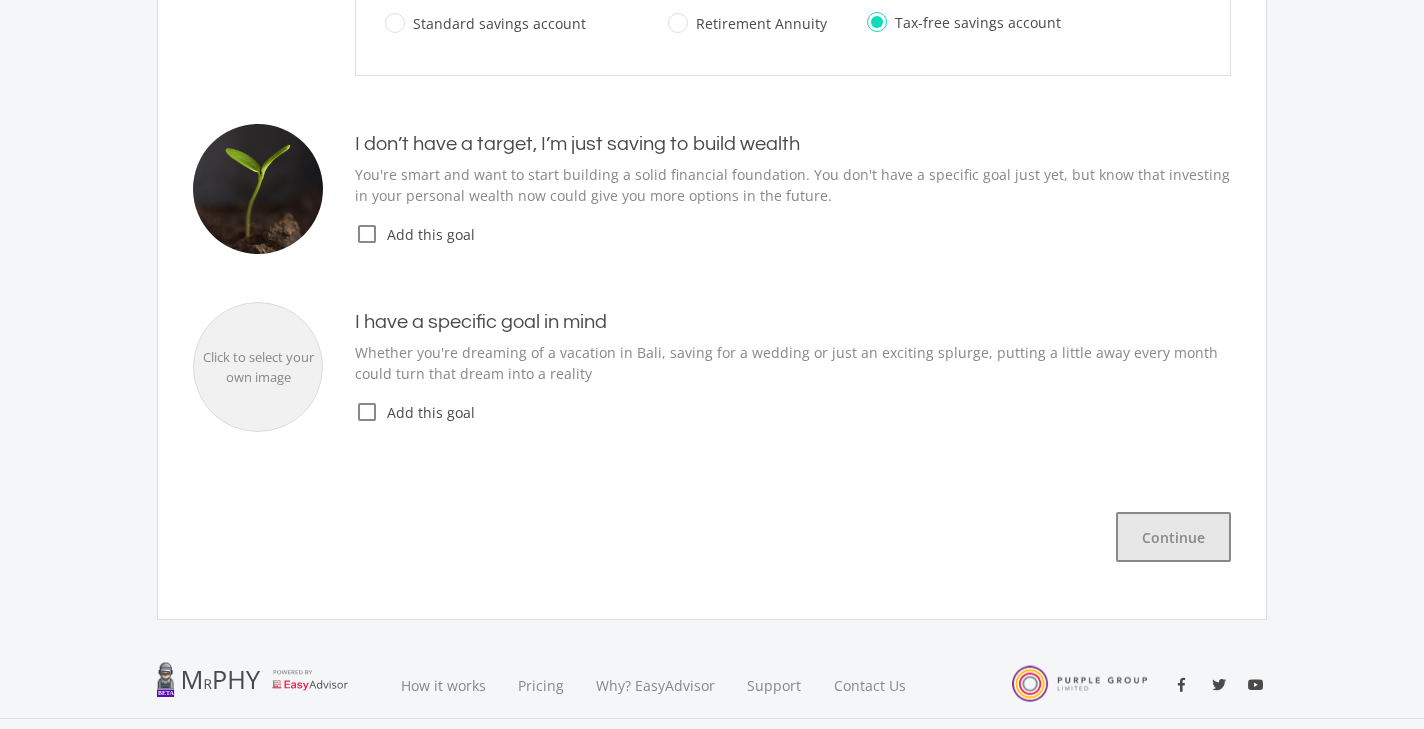 click on "Continue" 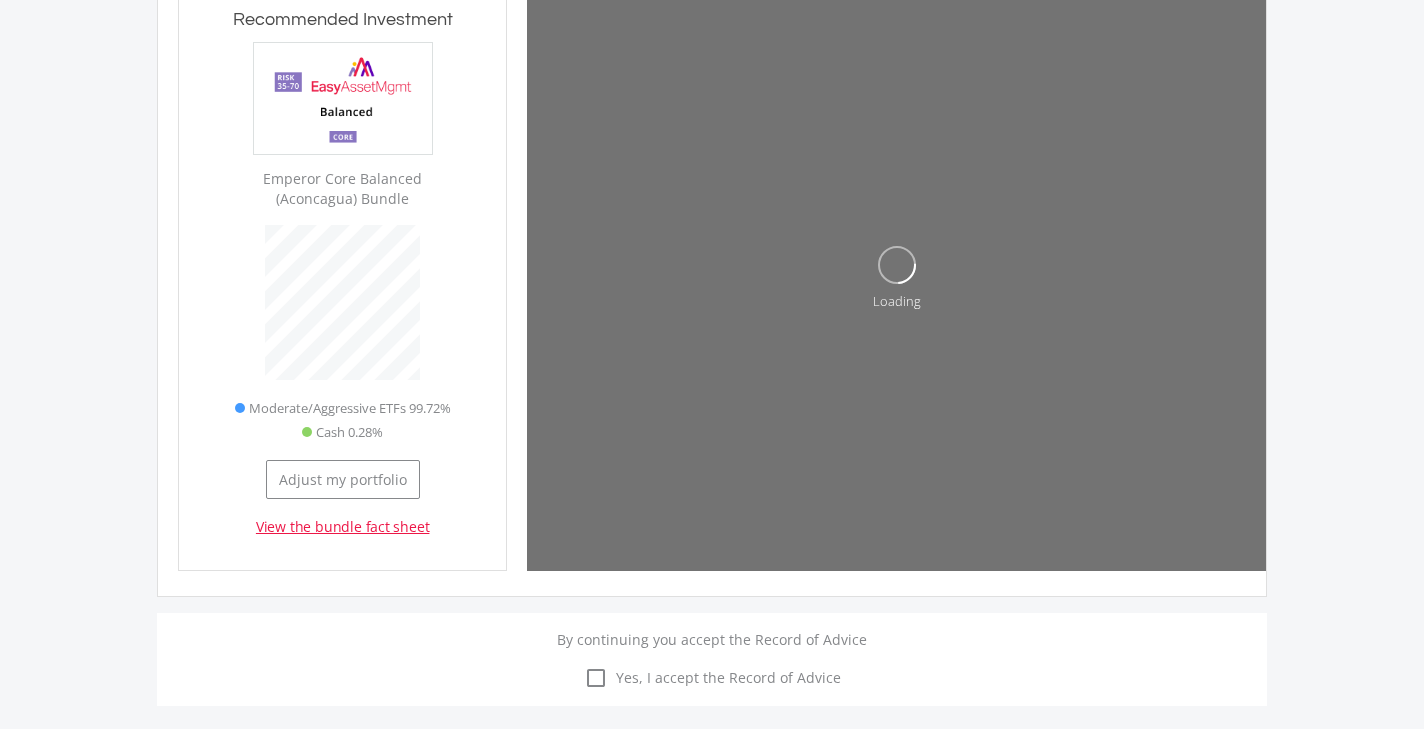scroll, scrollTop: 650, scrollLeft: 0, axis: vertical 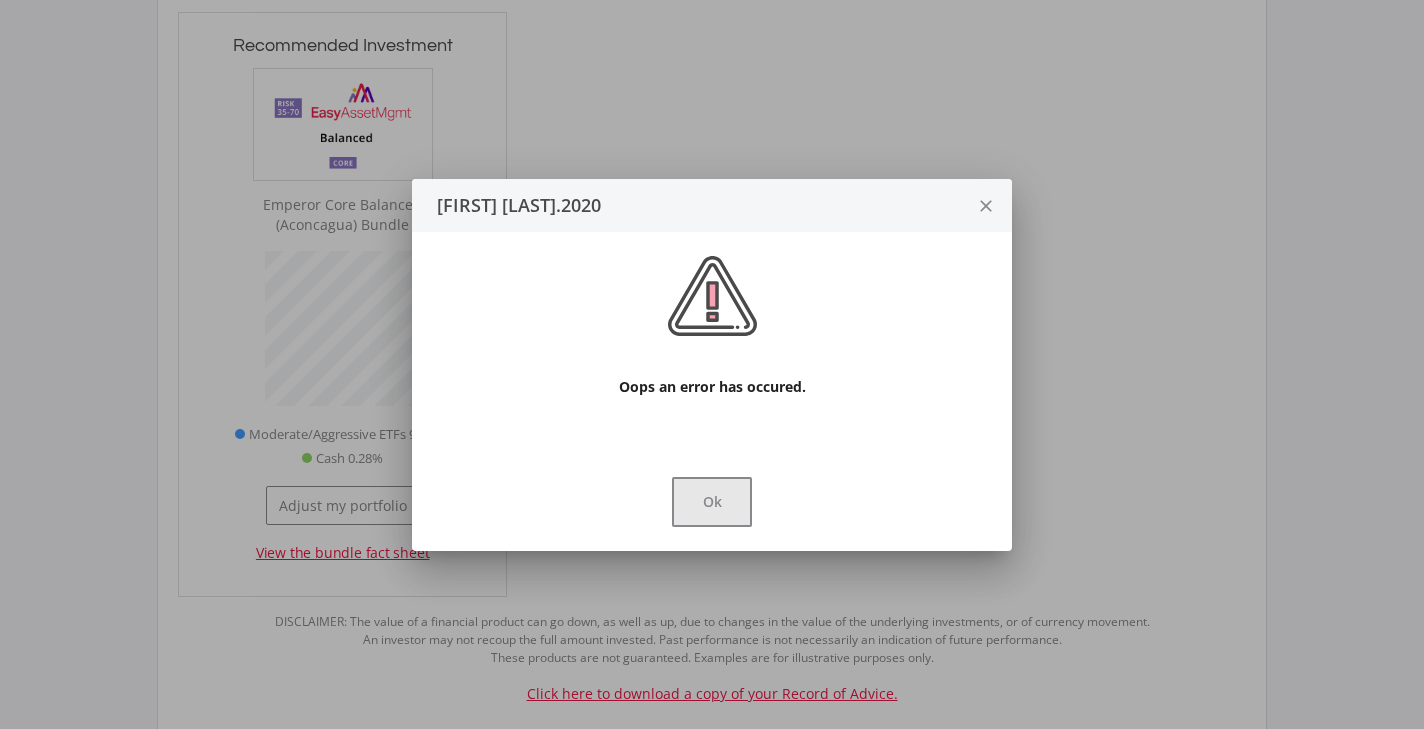 click on "Ok" at bounding box center [712, 502] 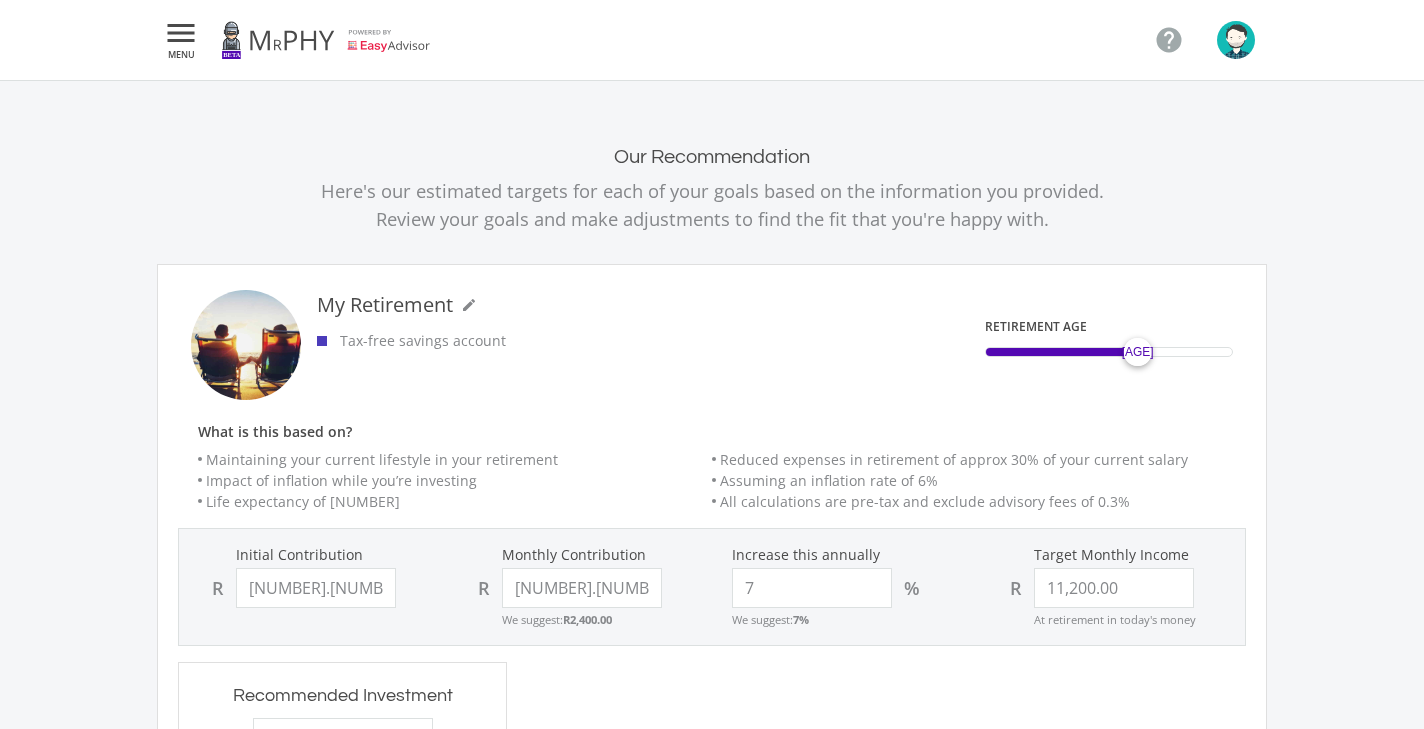 scroll, scrollTop: 0, scrollLeft: 0, axis: both 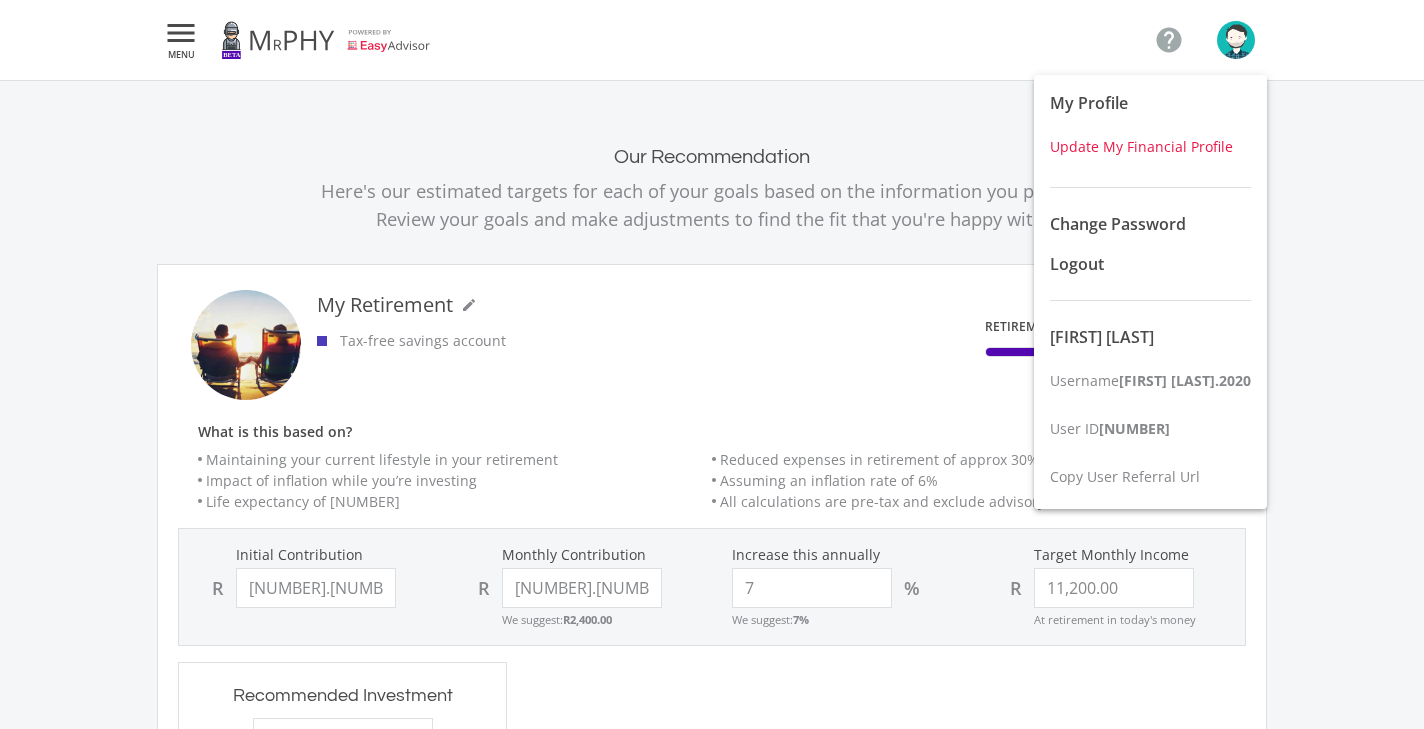 click on "Update My Financial Profile" at bounding box center [1141, 146] 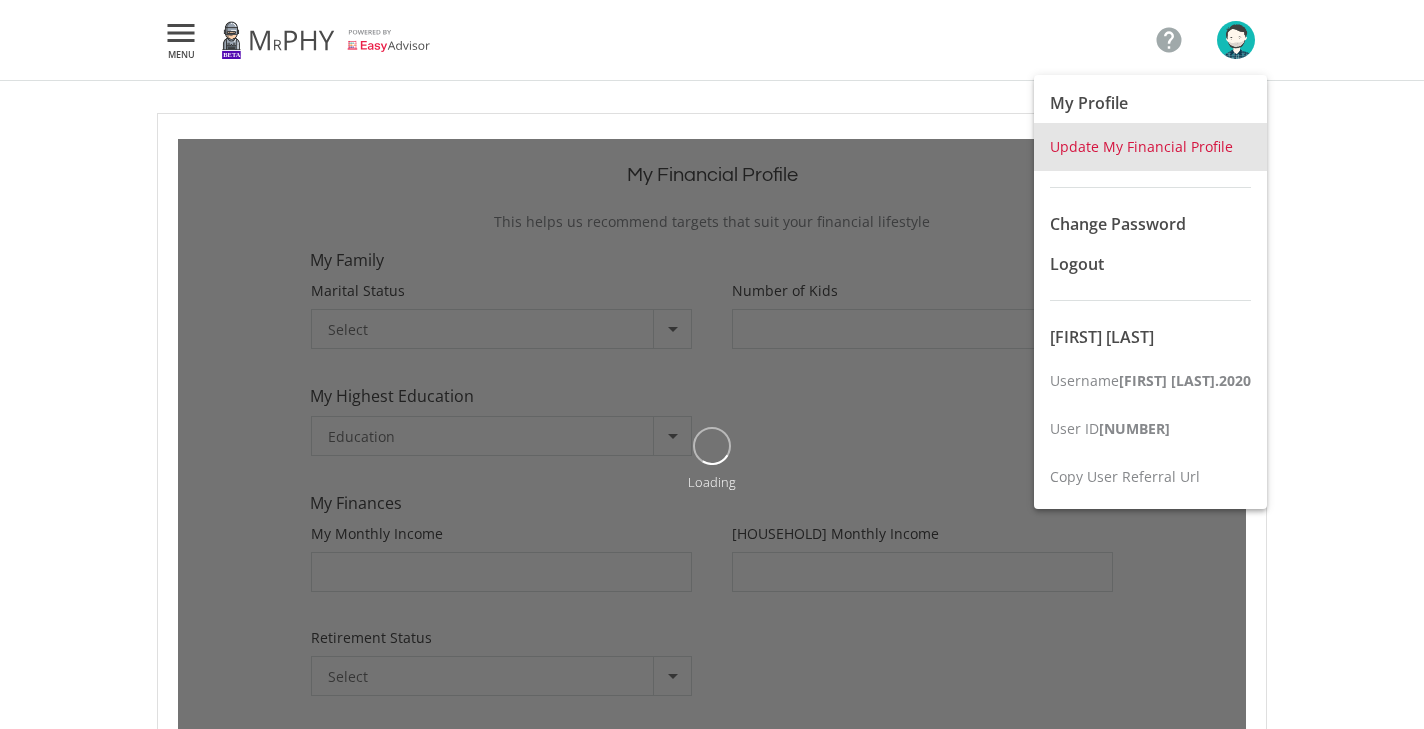 type on "0" 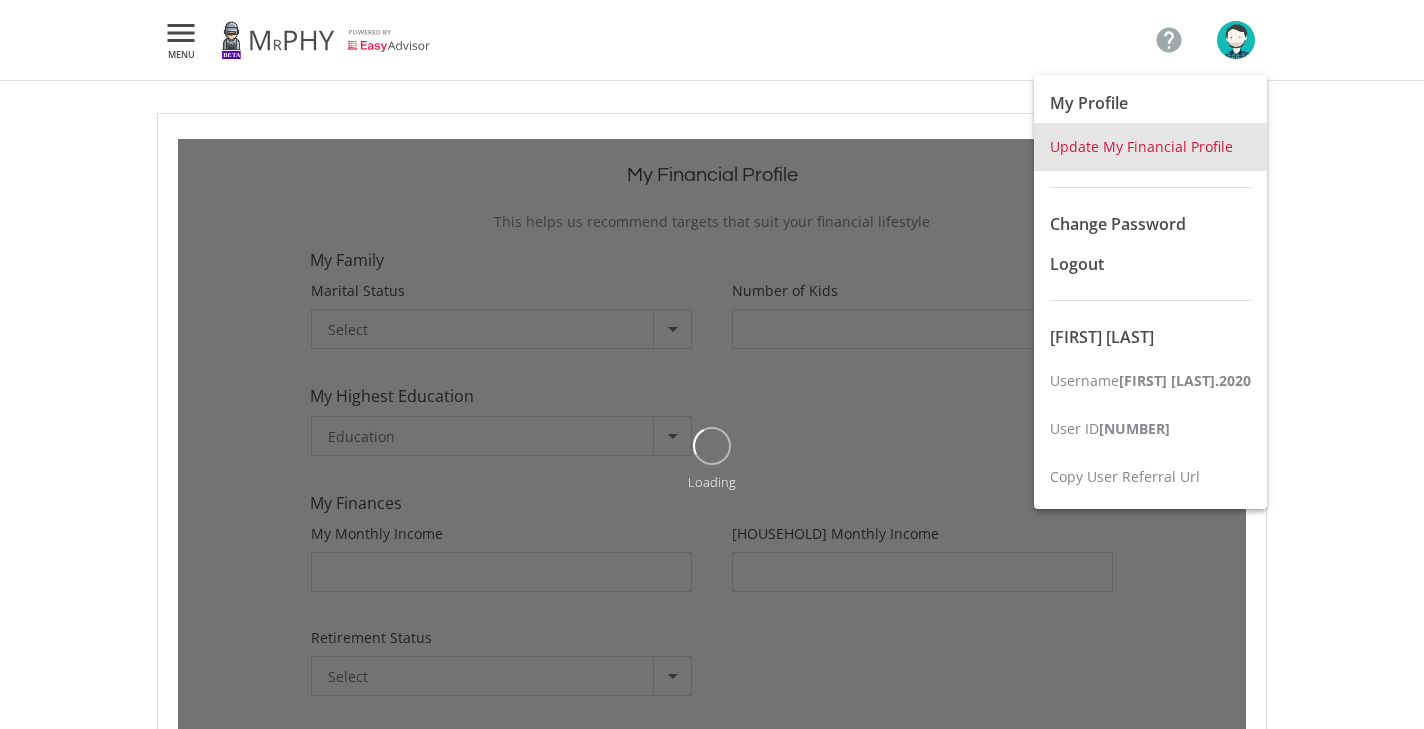 type on "[NUMBER]" 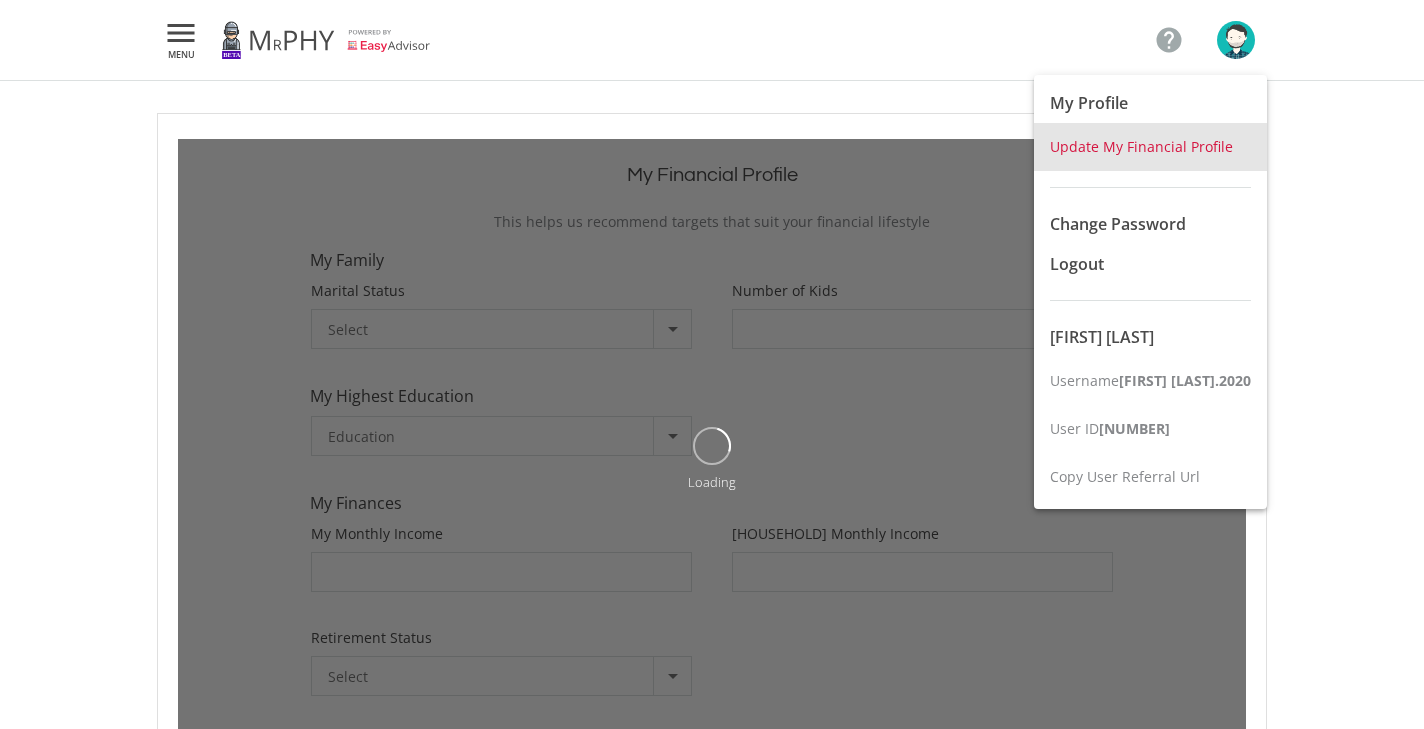 type on "[NUMBER]" 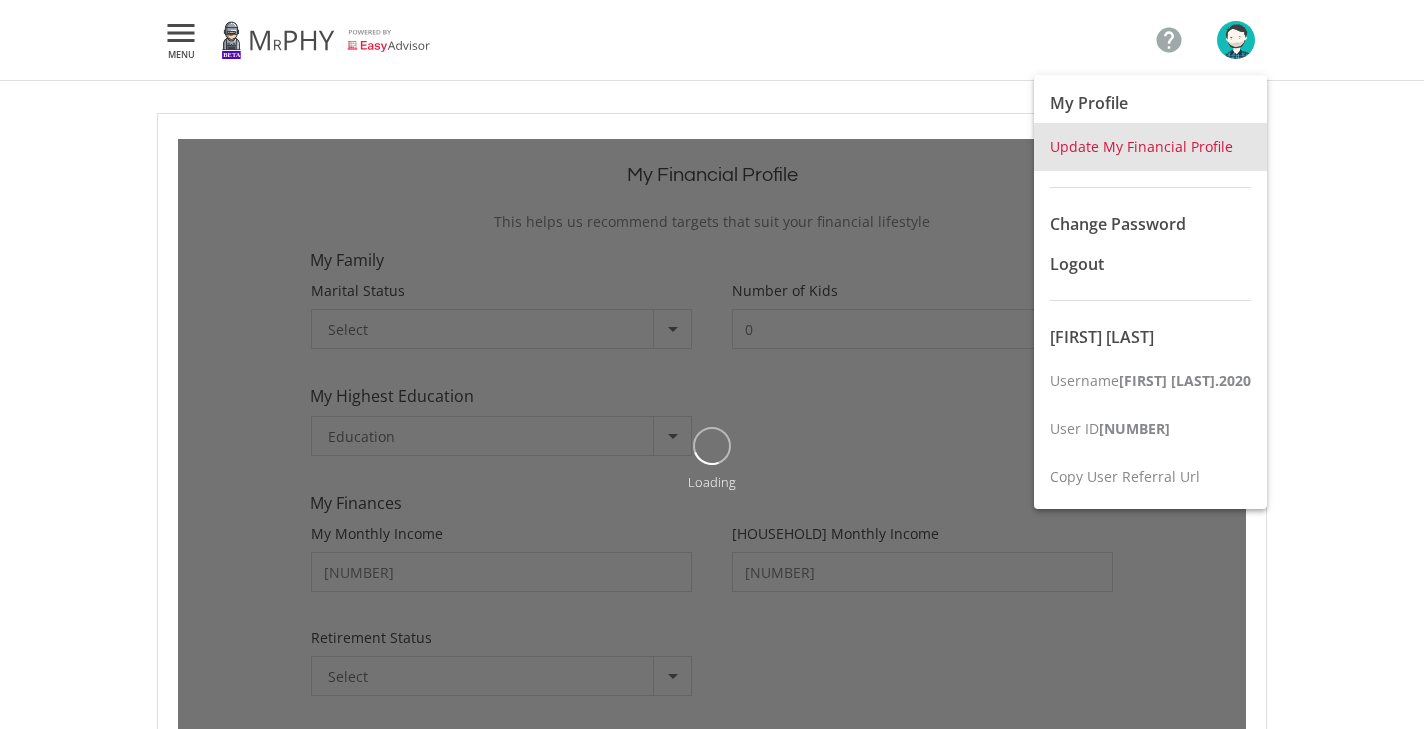type on "16,000.00" 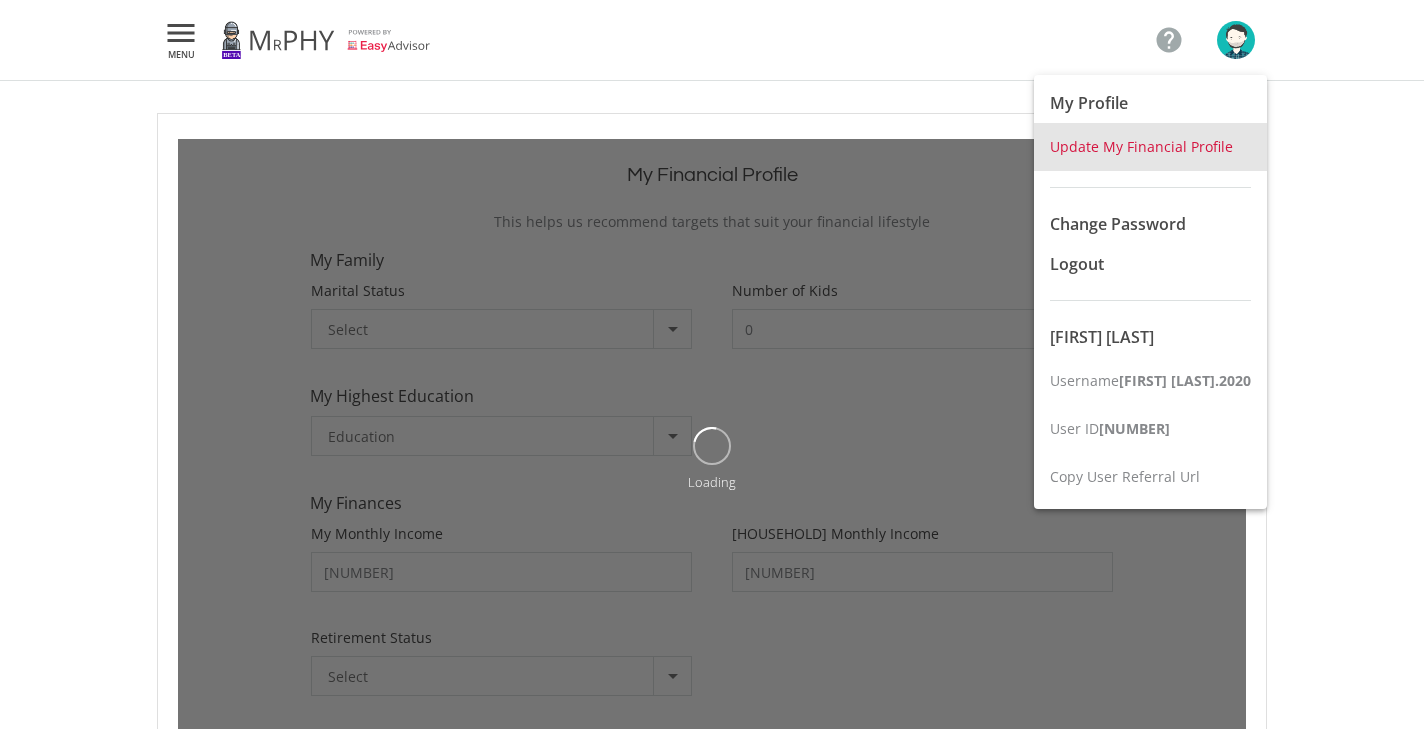 type on "16,000.00" 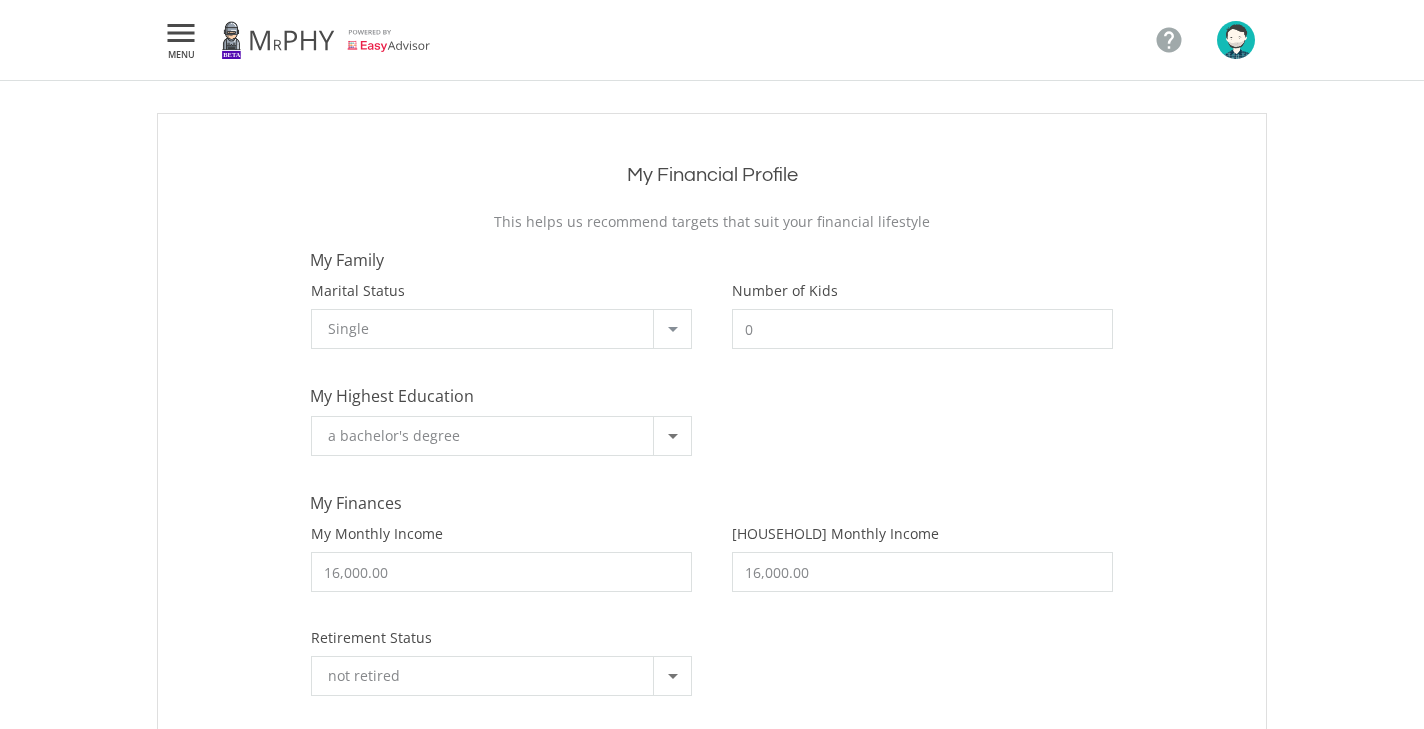 click at bounding box center (672, 329) 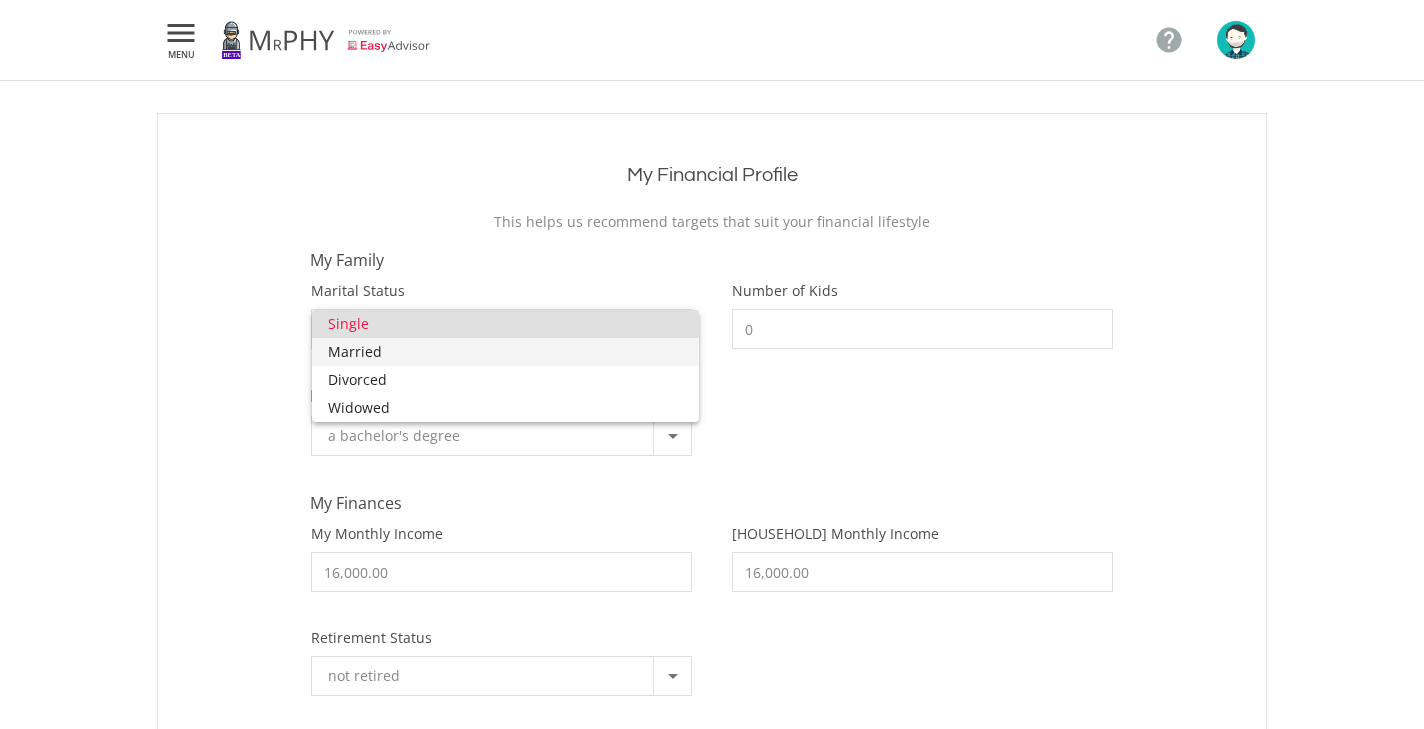 click on "Married" at bounding box center (505, 352) 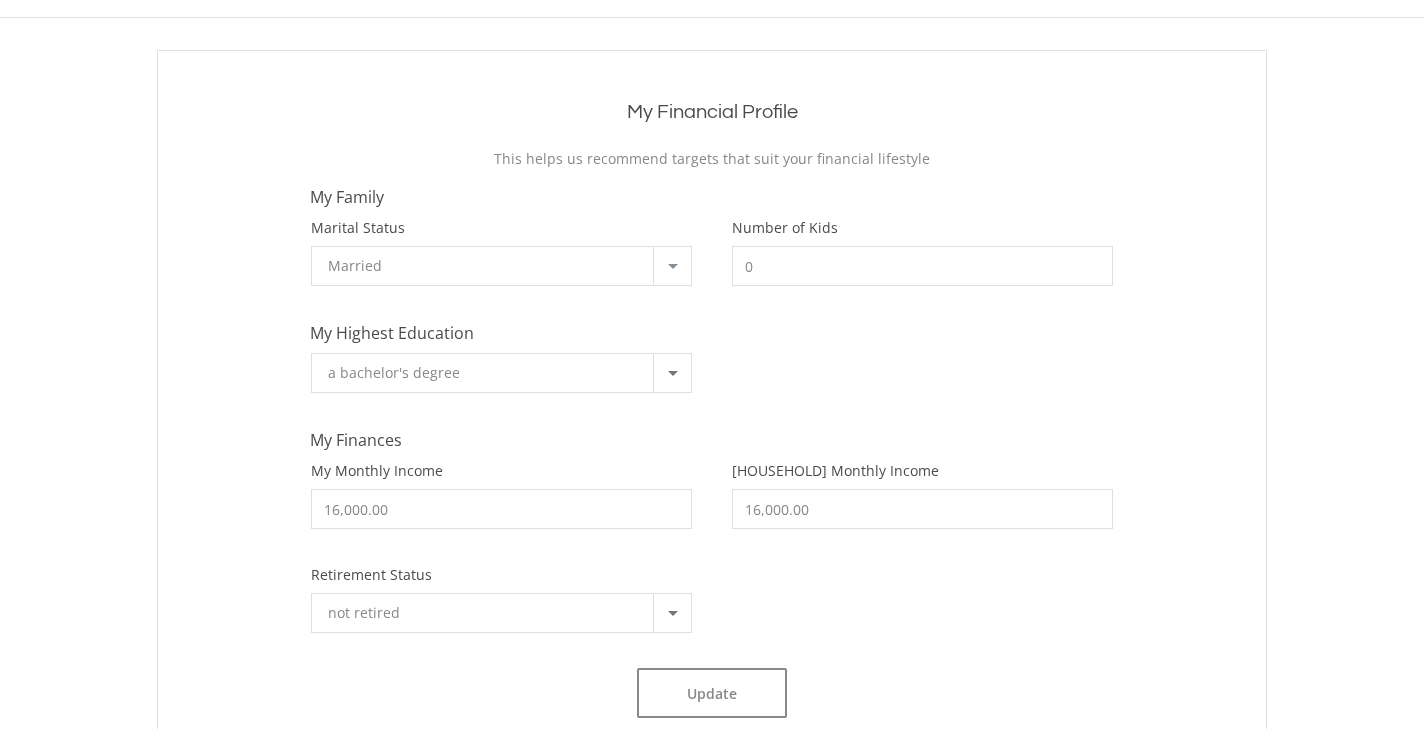scroll, scrollTop: 64, scrollLeft: 0, axis: vertical 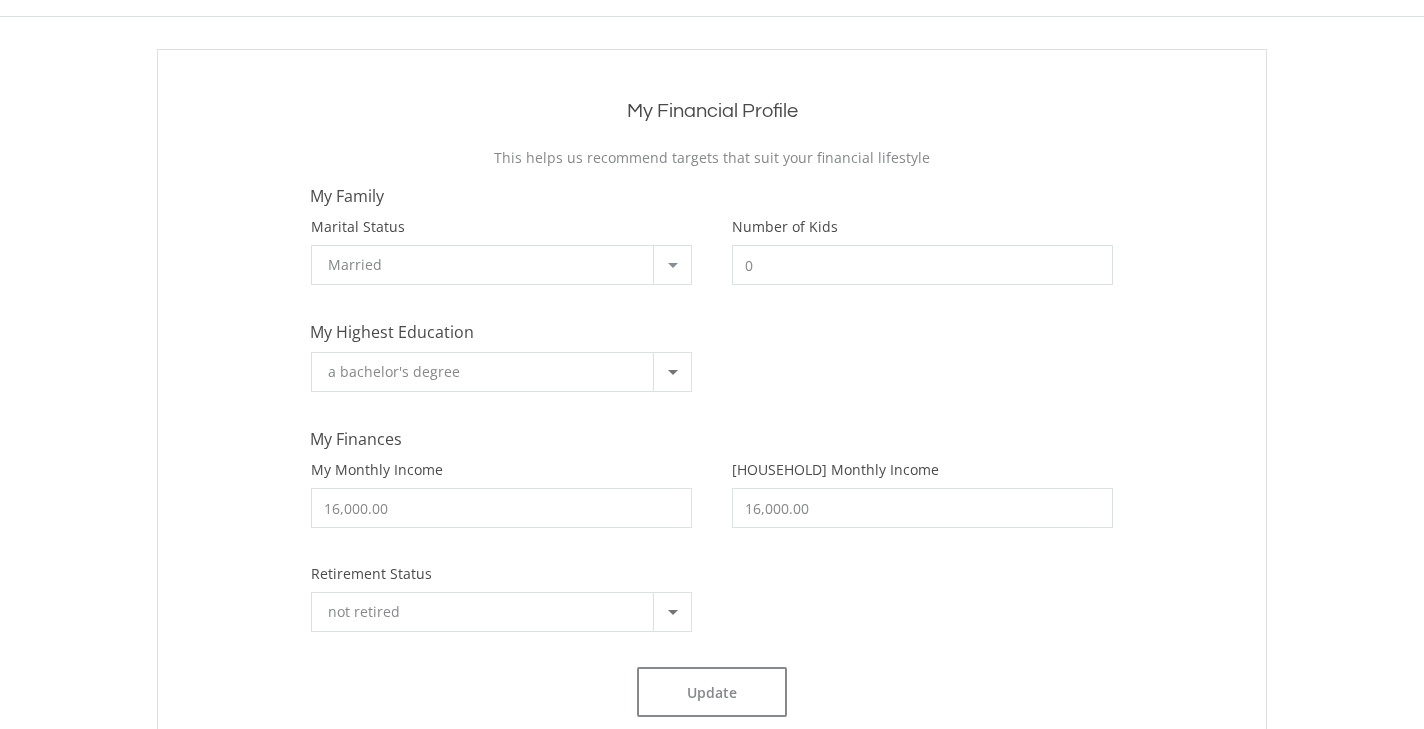 click at bounding box center (672, 372) 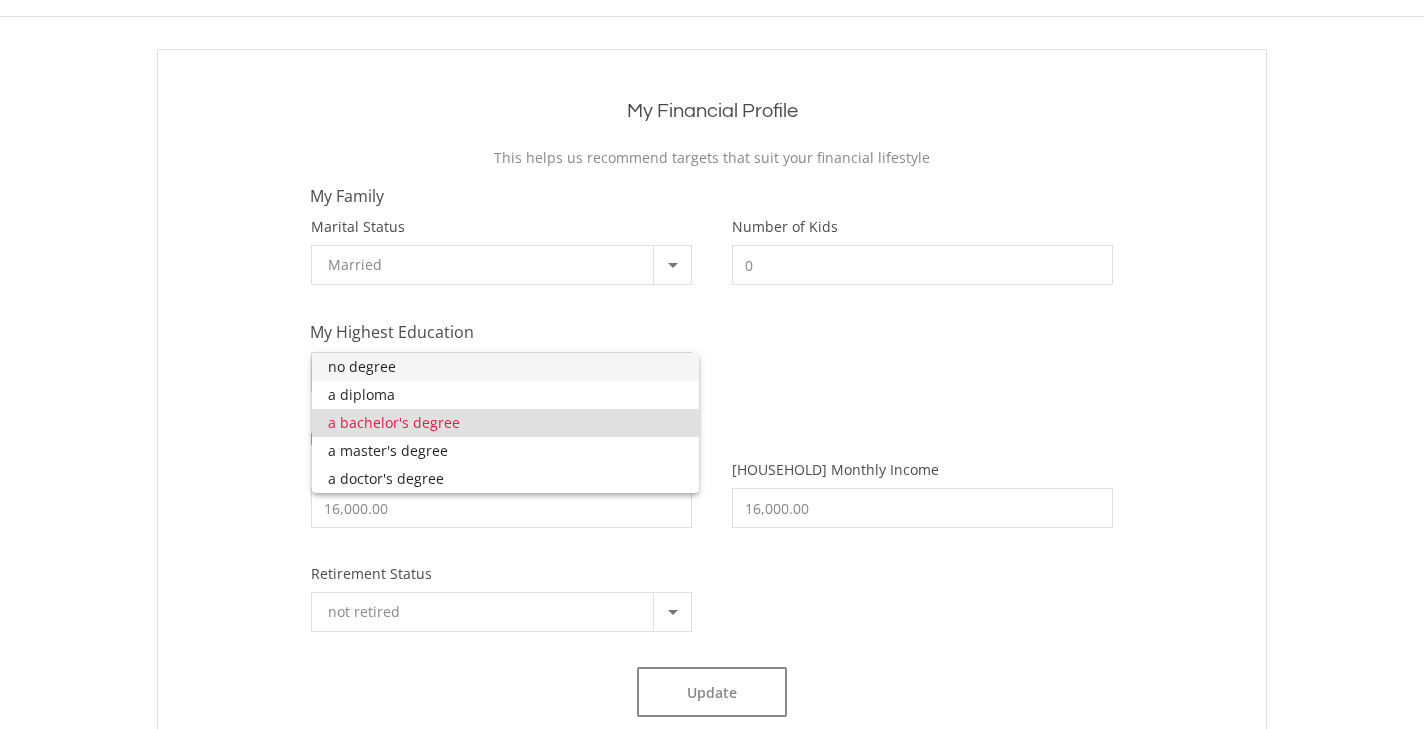 click on "no degree" at bounding box center (505, 367) 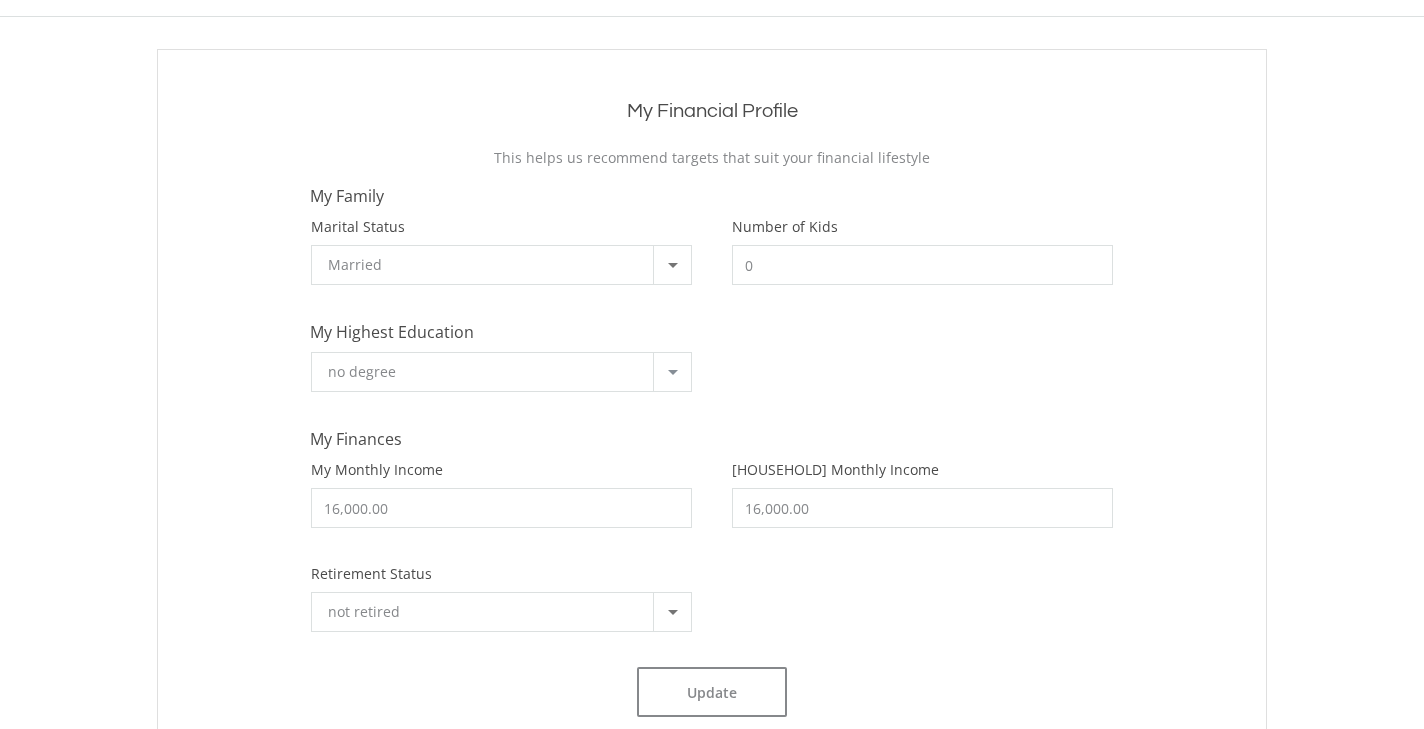 scroll, scrollTop: 295, scrollLeft: 0, axis: vertical 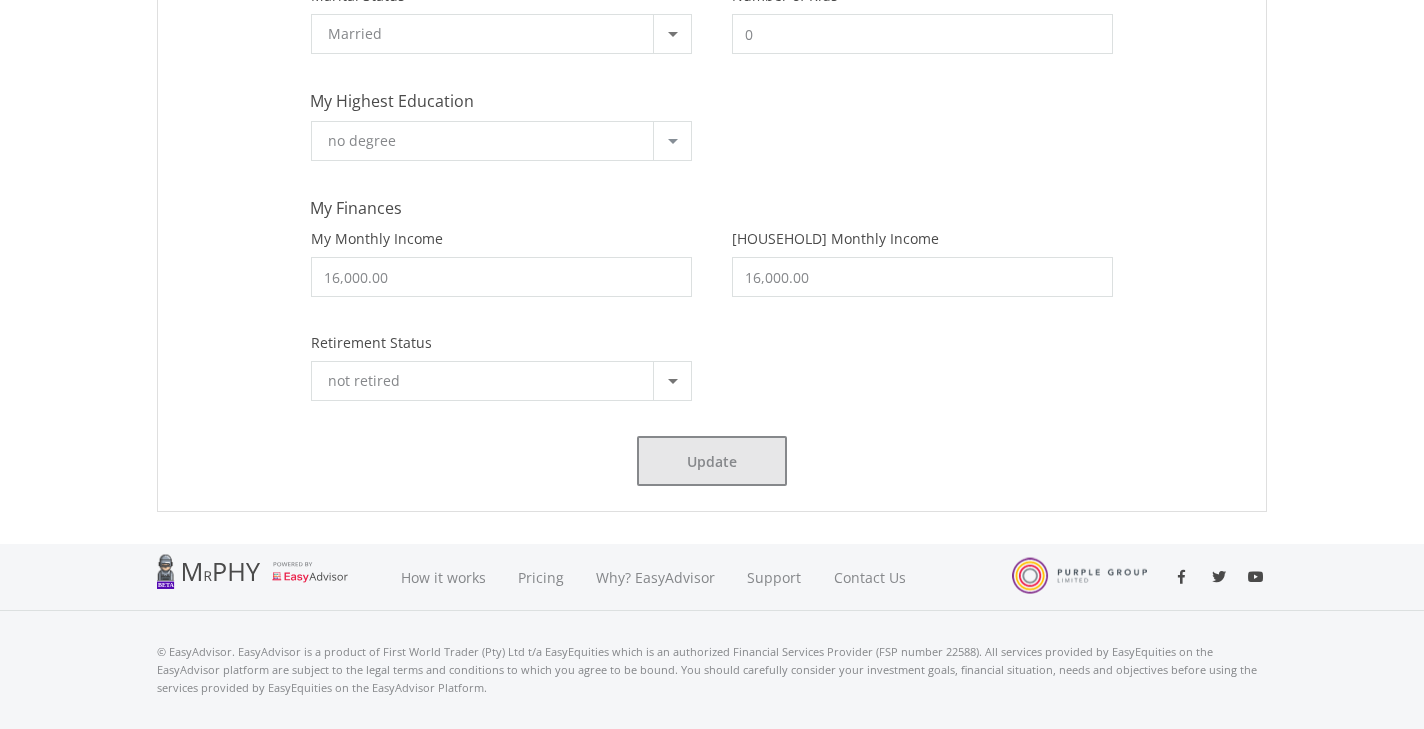 click on "Update" 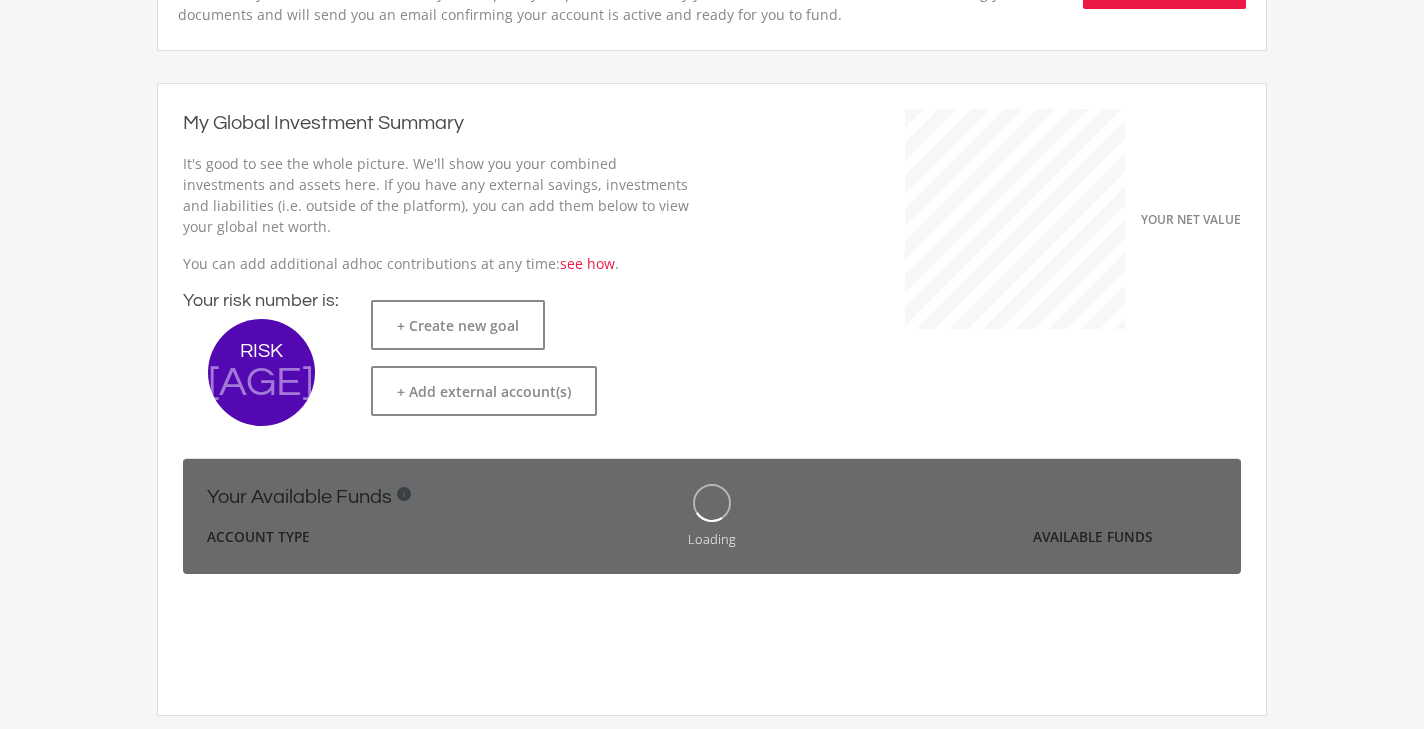 scroll, scrollTop: 999684, scrollLeft: 999451, axis: both 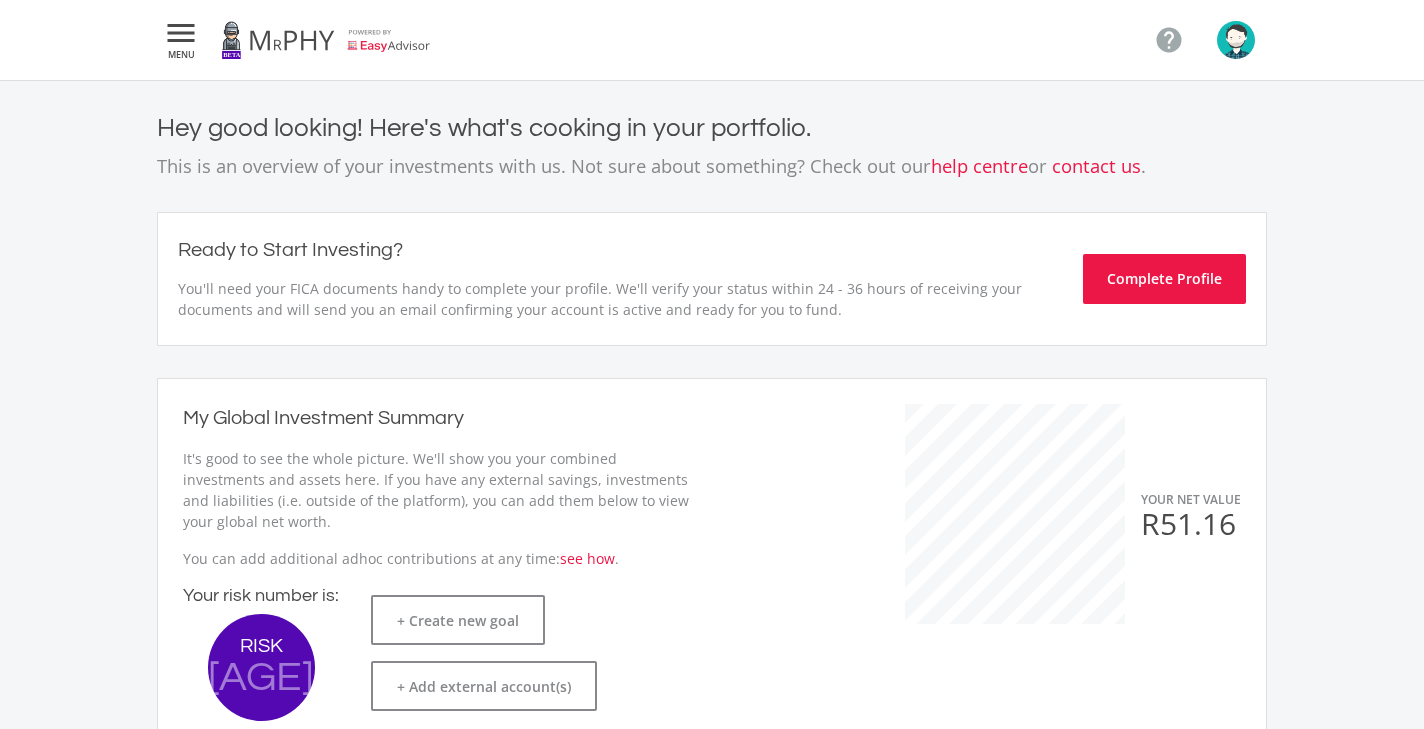 click on "" 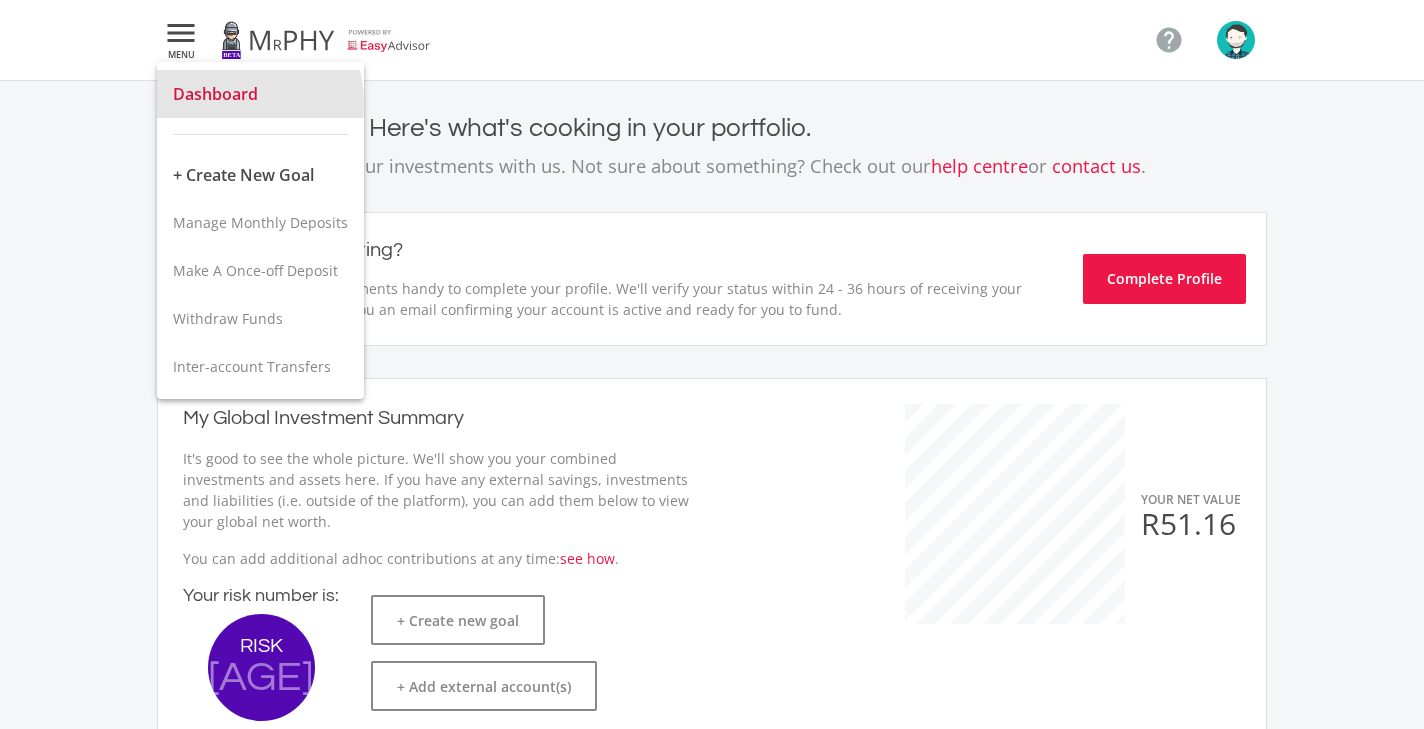 click on "Dashboard" at bounding box center (215, 94) 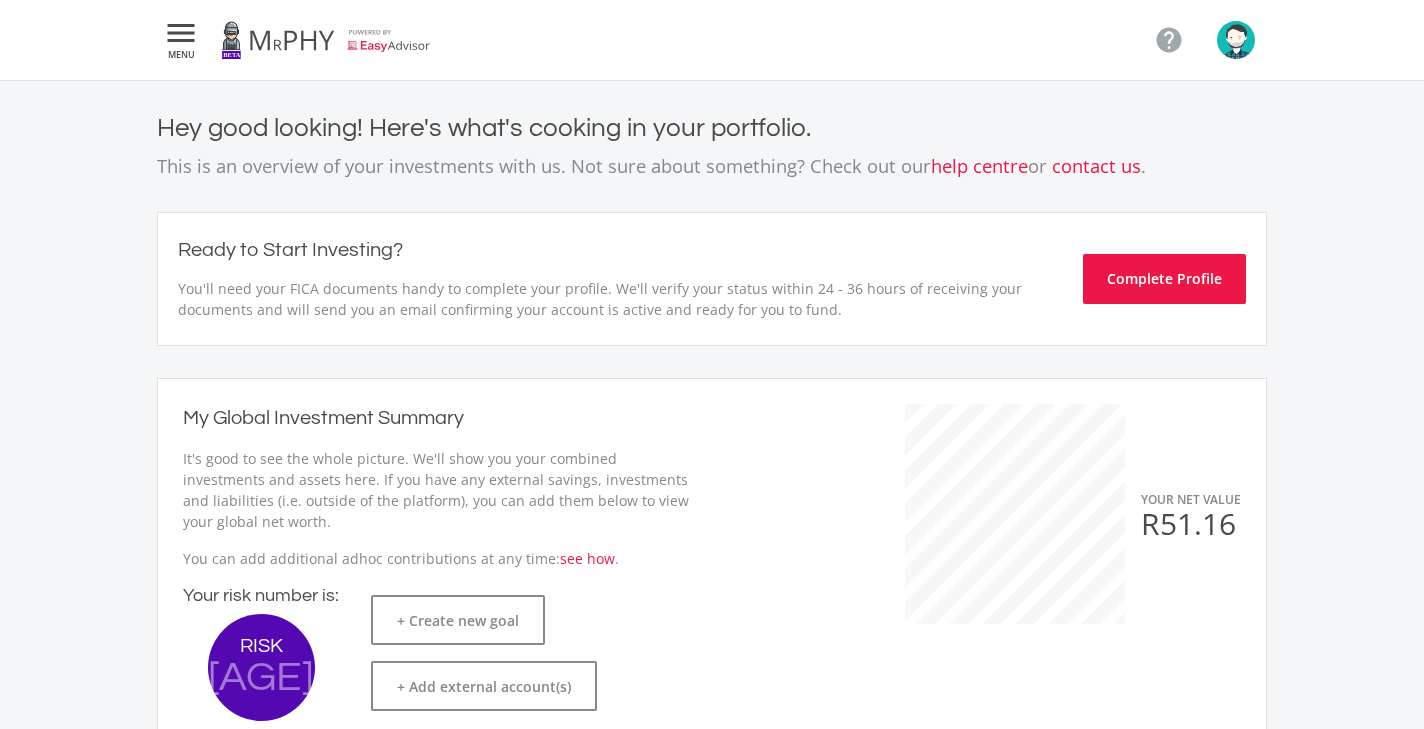 click on "" 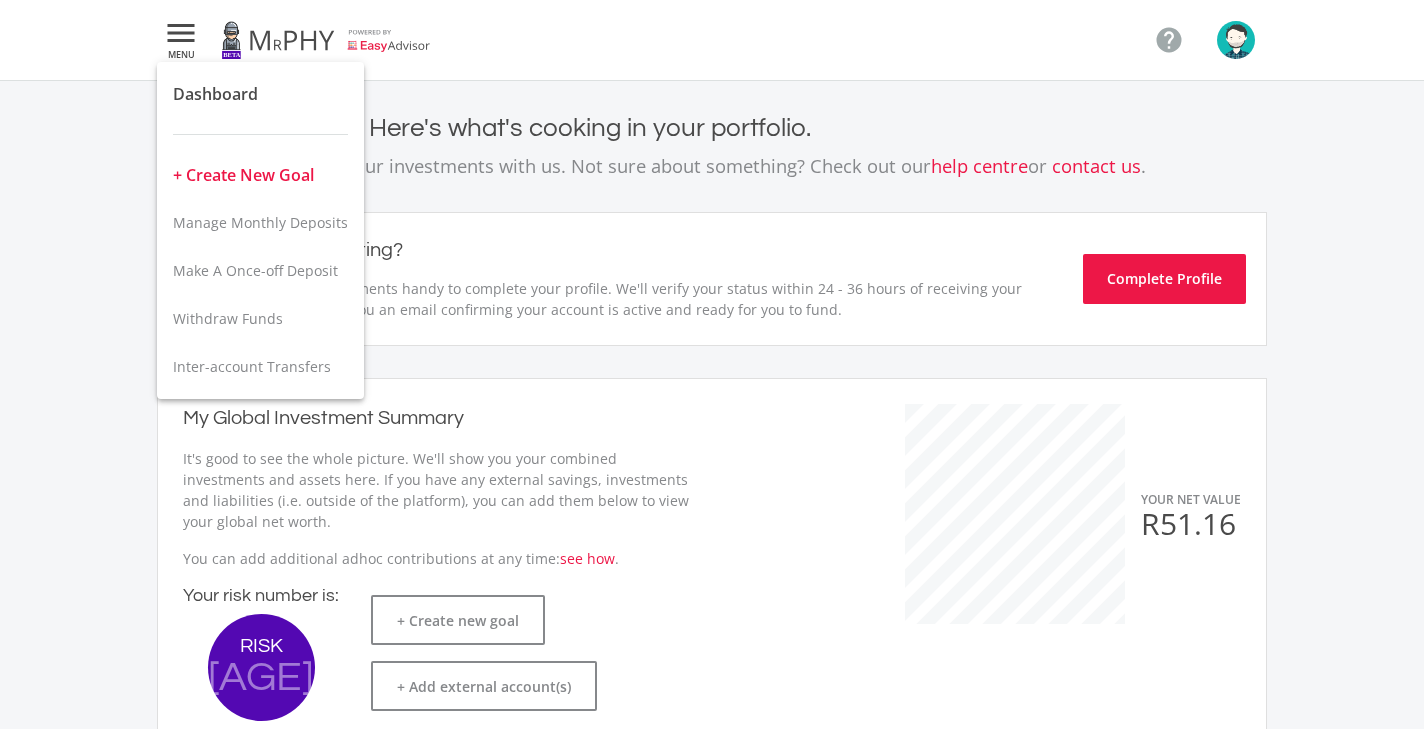 click on "+ Create New Goal" at bounding box center (260, 175) 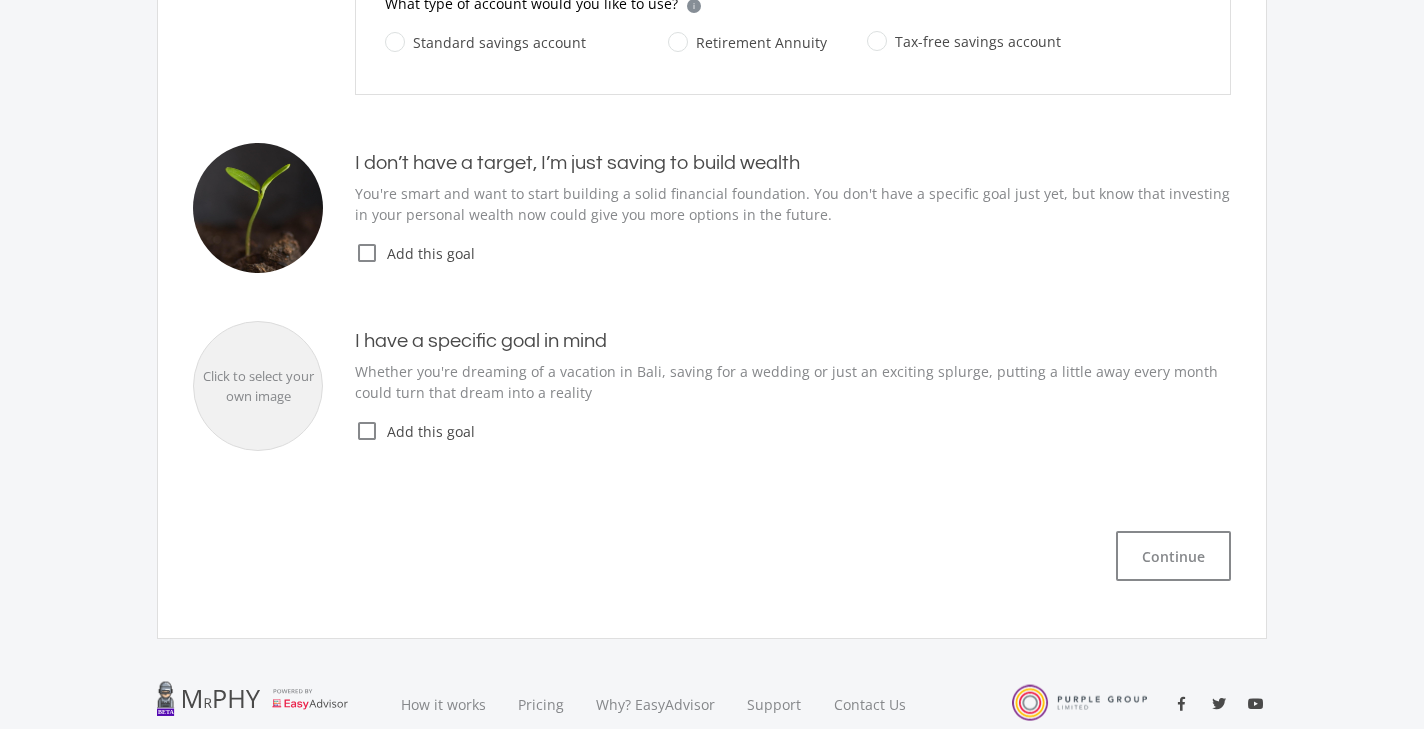 scroll, scrollTop: 699, scrollLeft: 0, axis: vertical 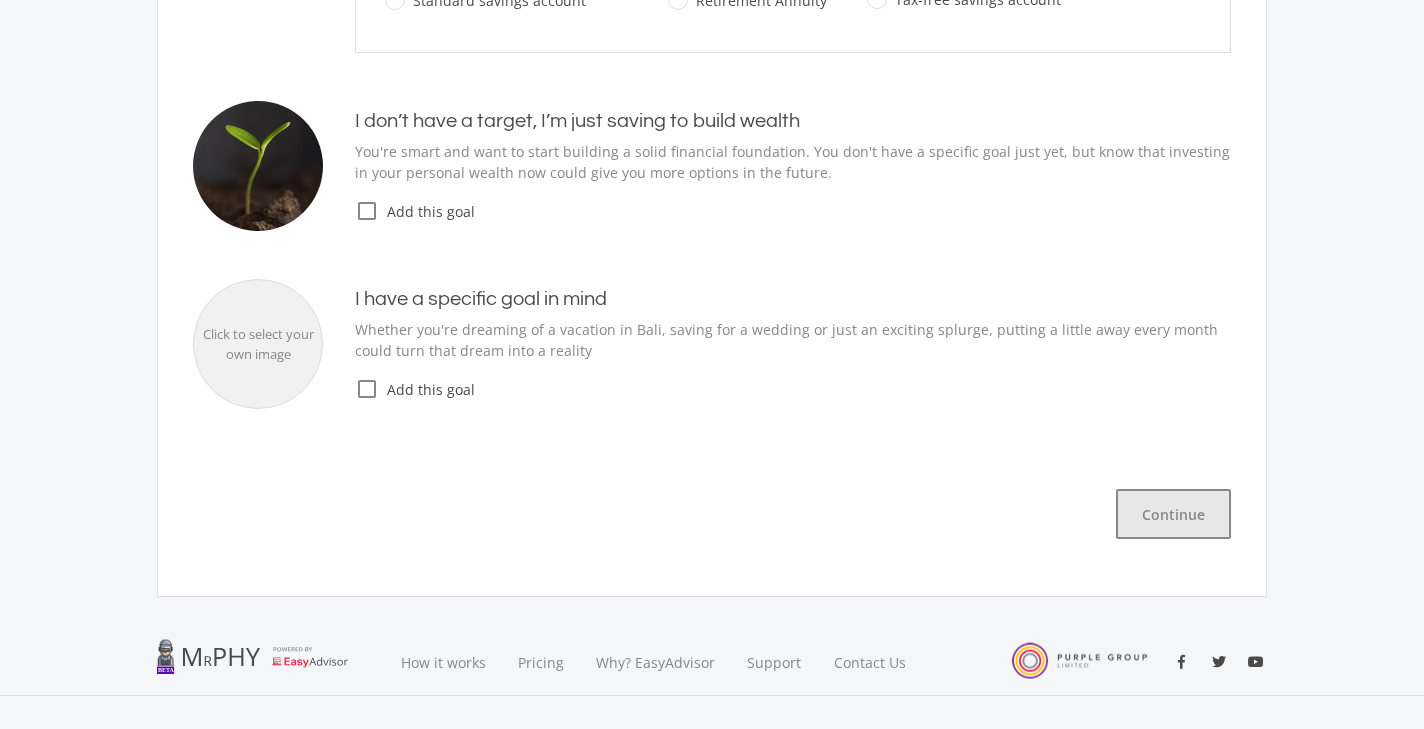 click on "Continue" 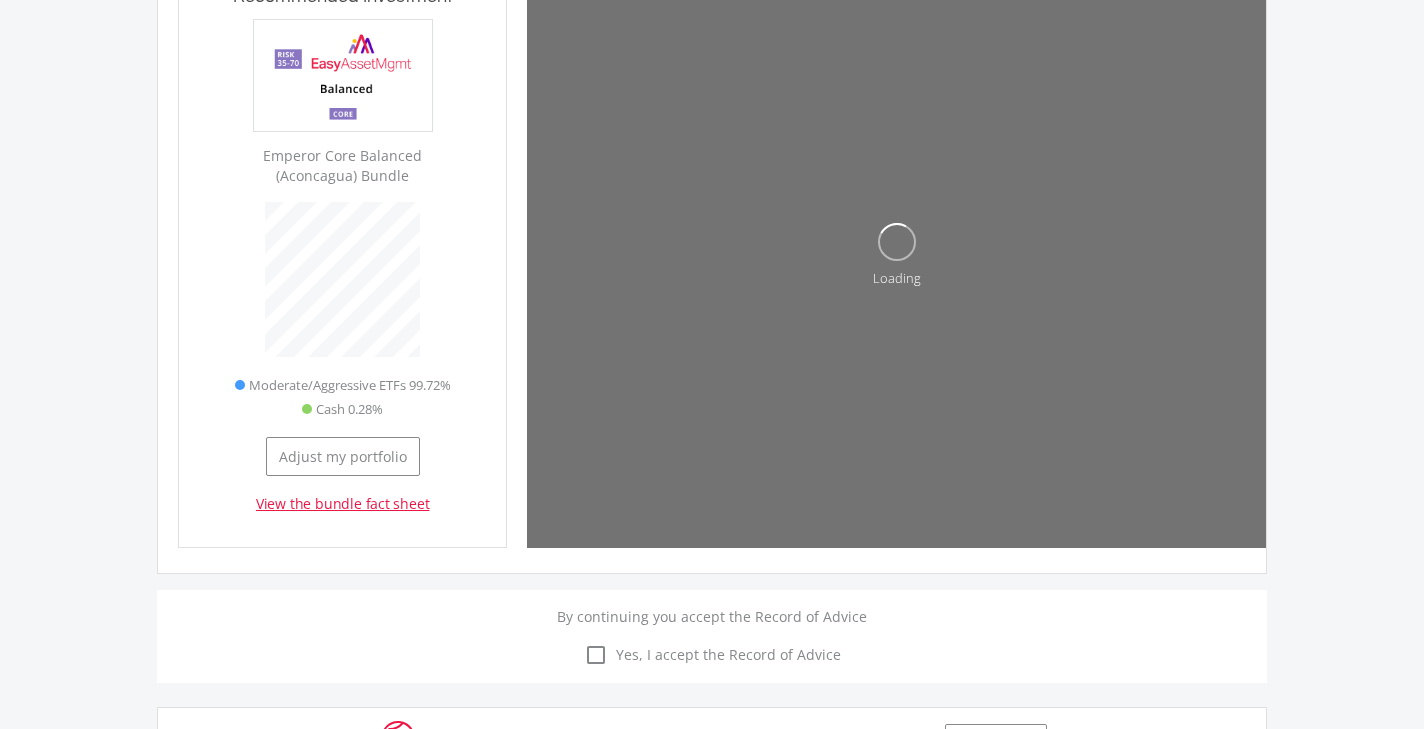 scroll, scrollTop: 999417, scrollLeft: 999673, axis: both 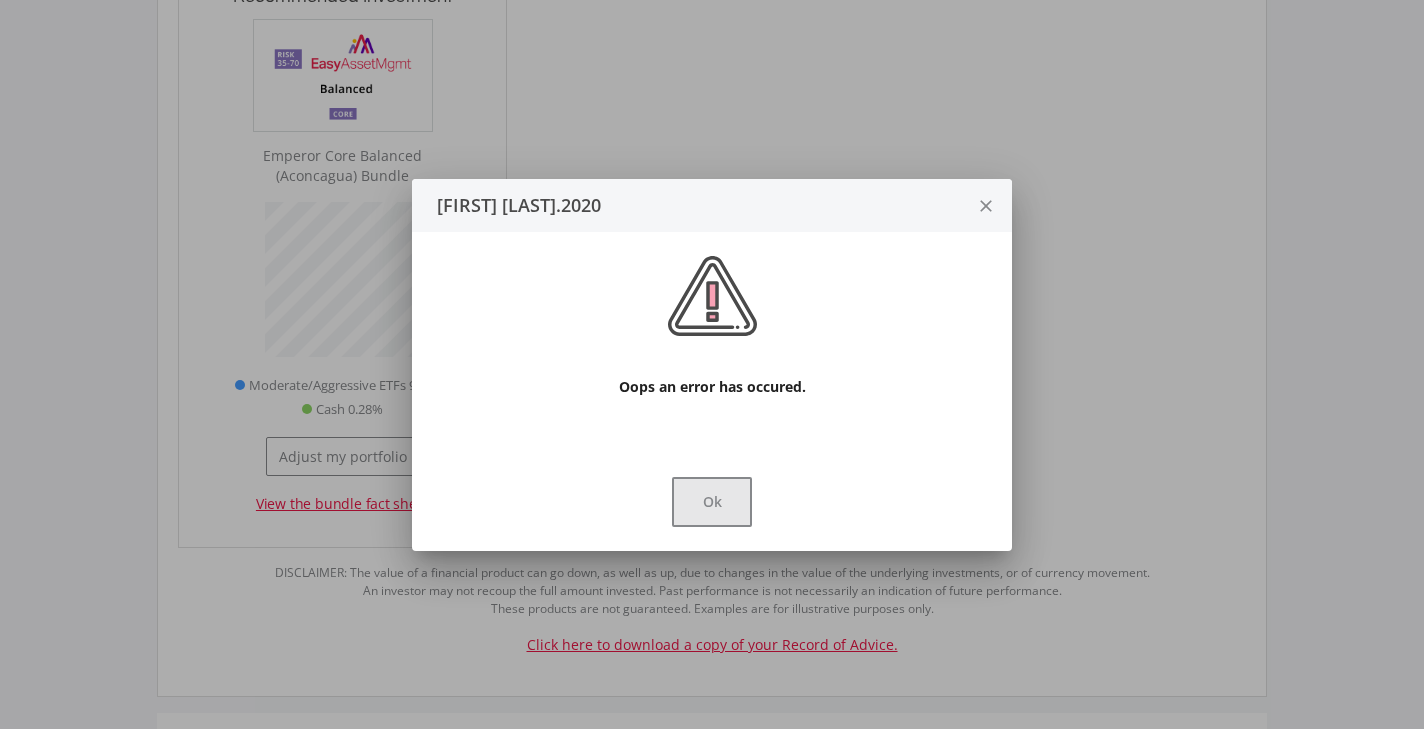 click on "Ok" at bounding box center [712, 502] 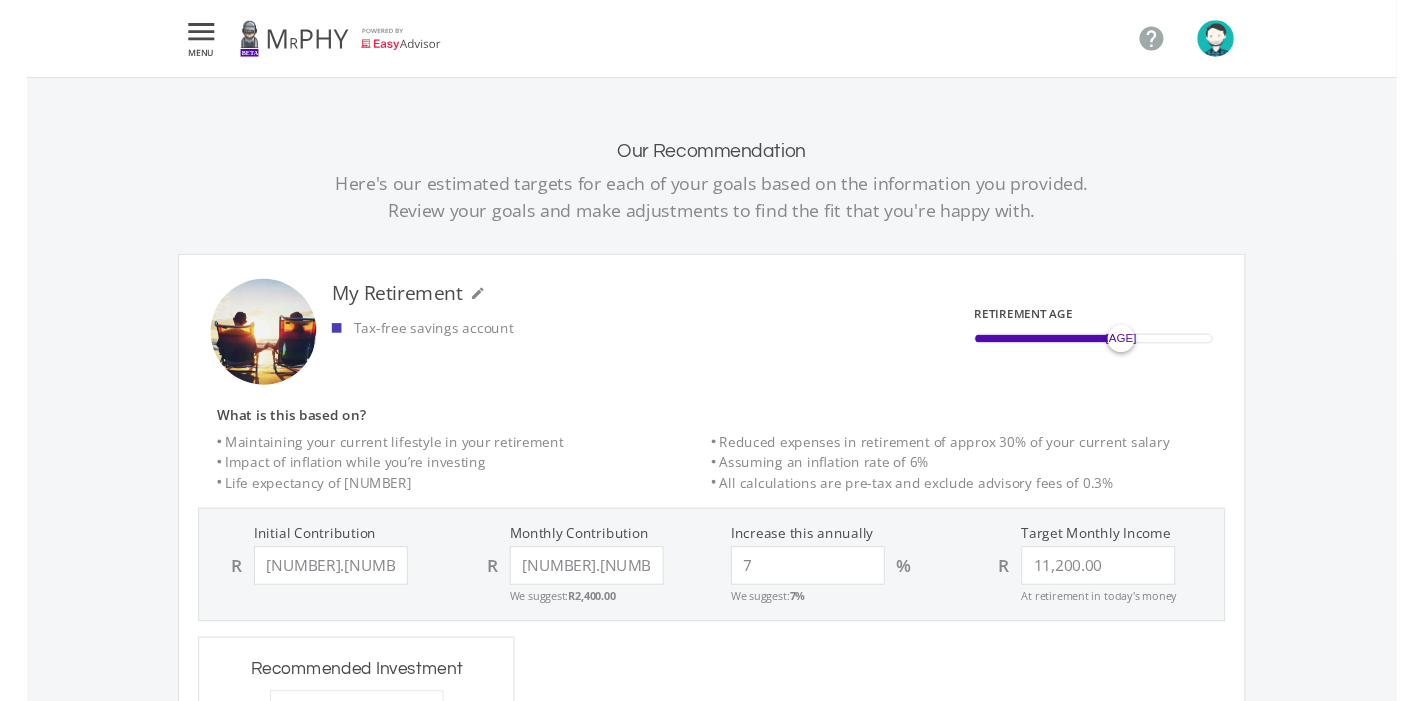 scroll, scrollTop: 0, scrollLeft: 0, axis: both 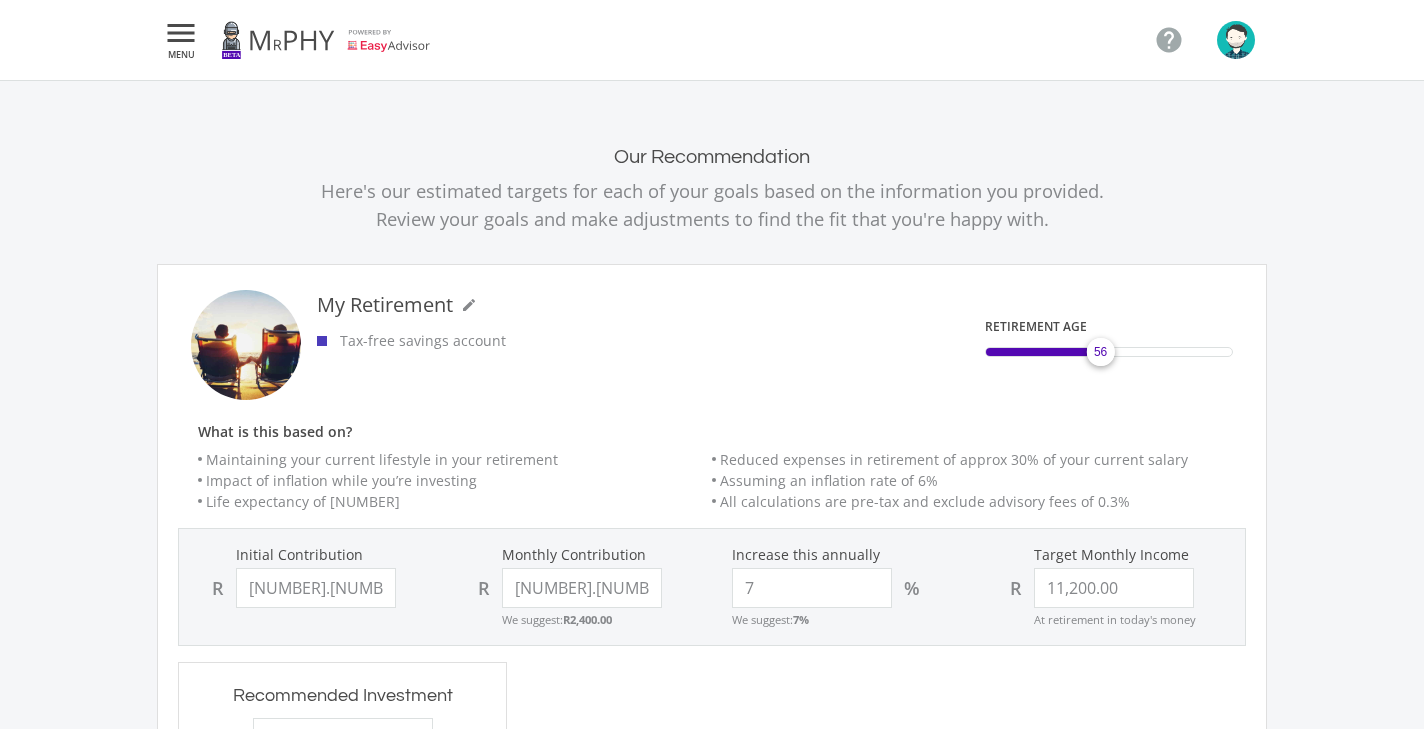 drag, startPoint x: 1135, startPoint y: 357, endPoint x: 1100, endPoint y: 362, distance: 35.35534 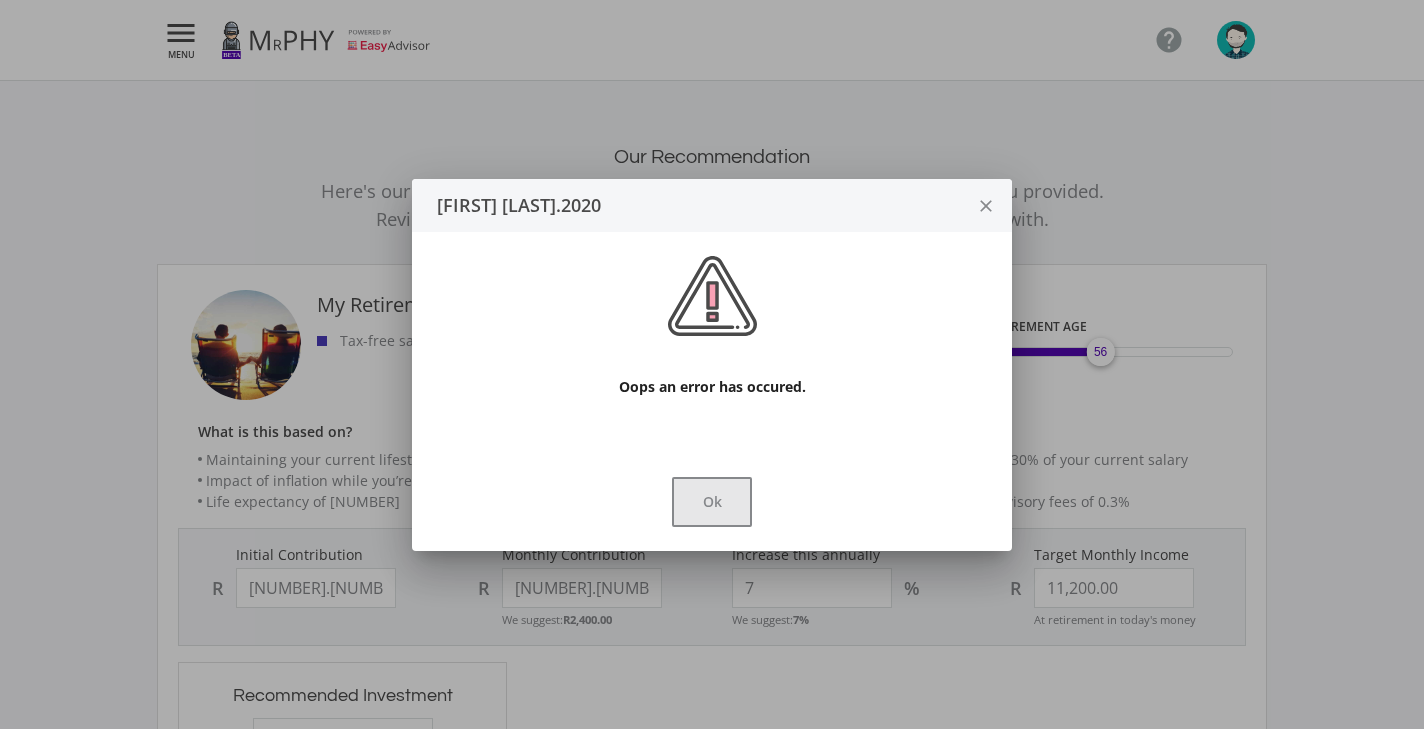 click on "Ok" at bounding box center [712, 502] 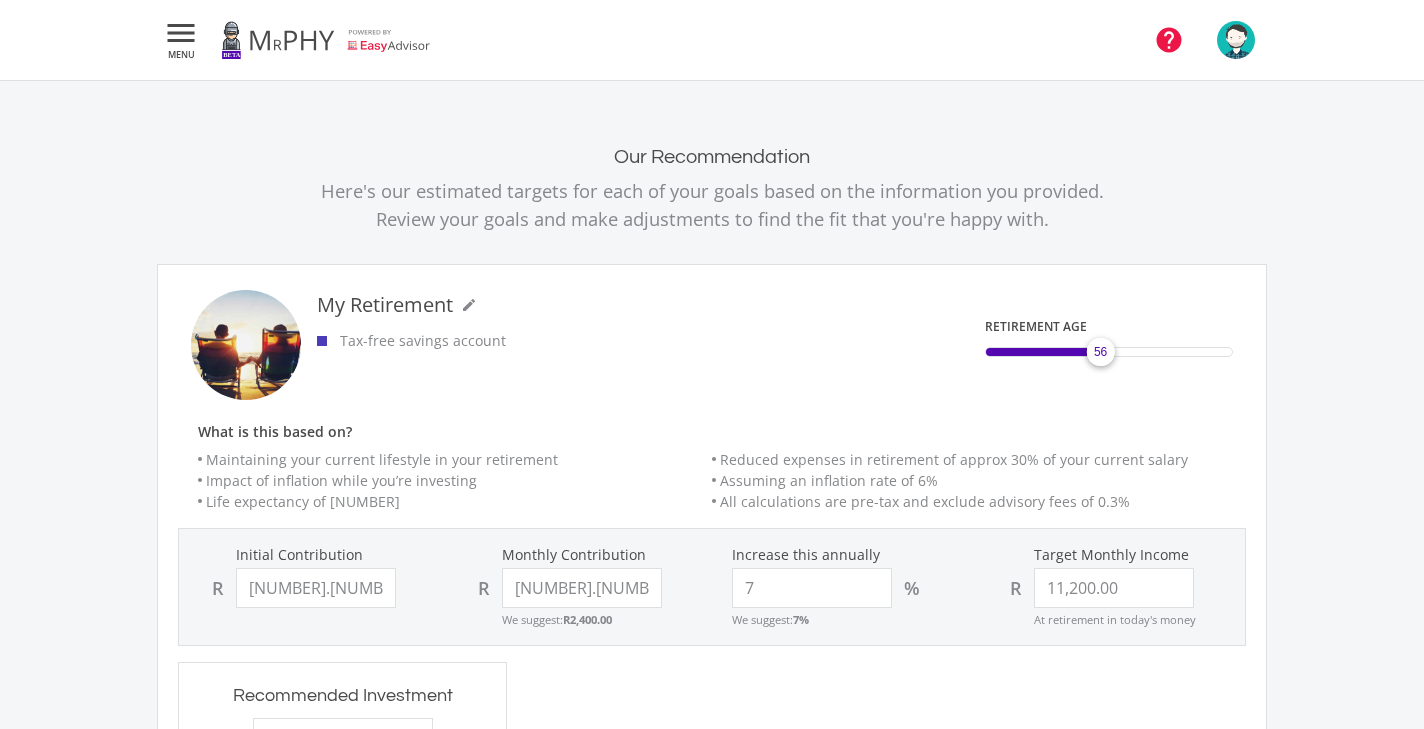 click on "" 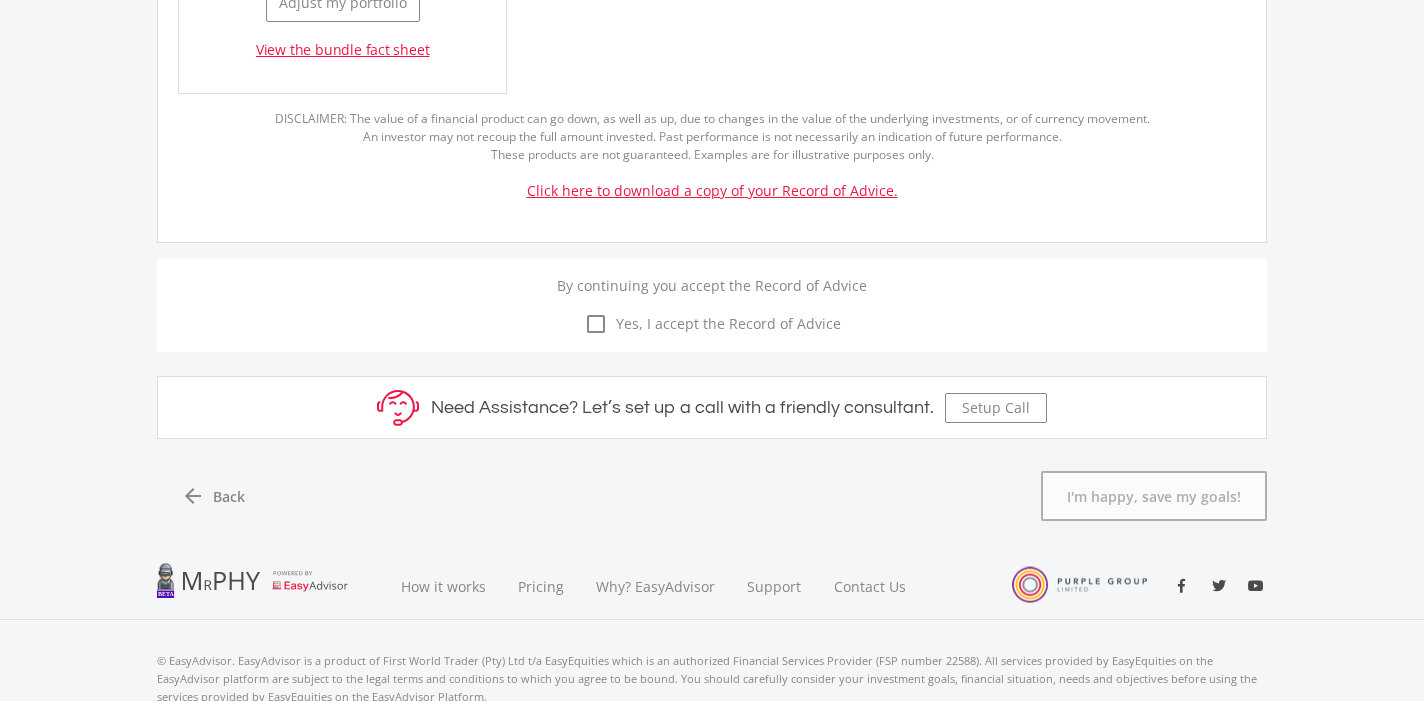 scroll, scrollTop: 1197, scrollLeft: 0, axis: vertical 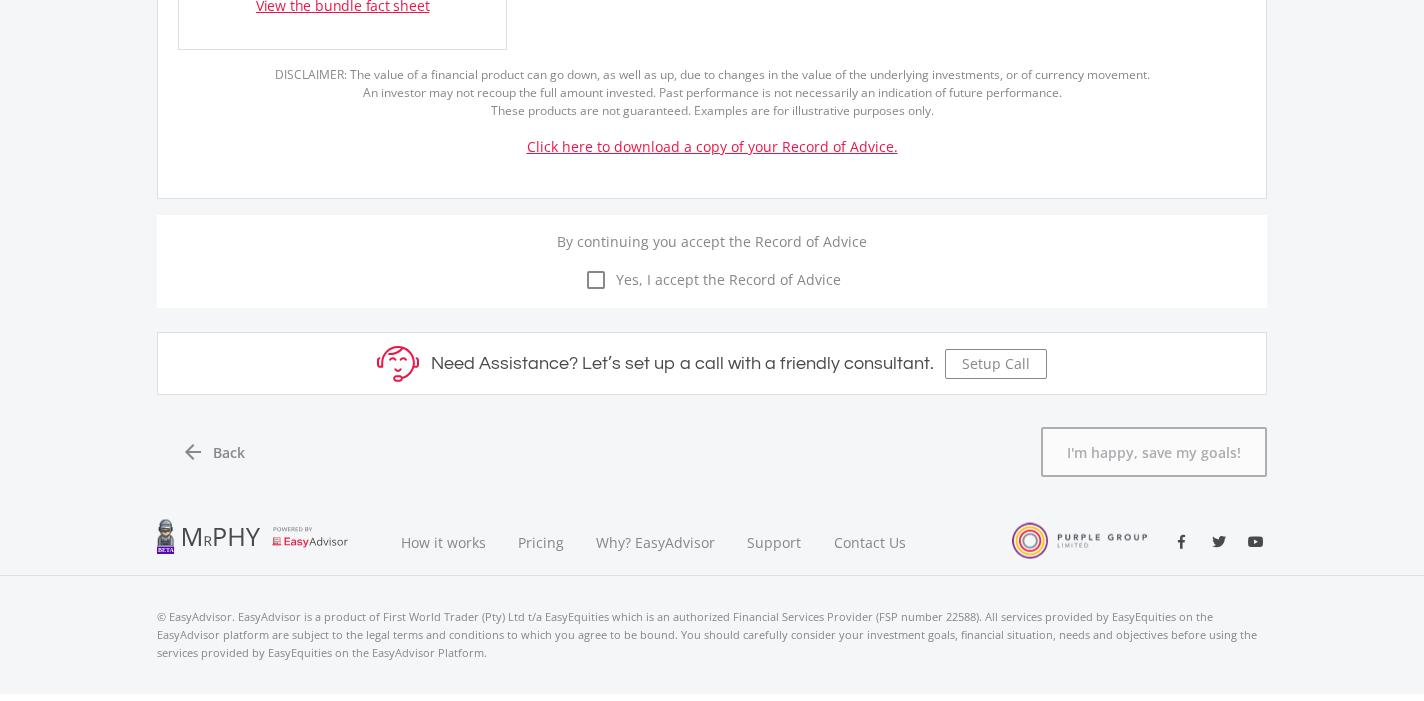 click on "Click here to download a copy of your Record of Advice." 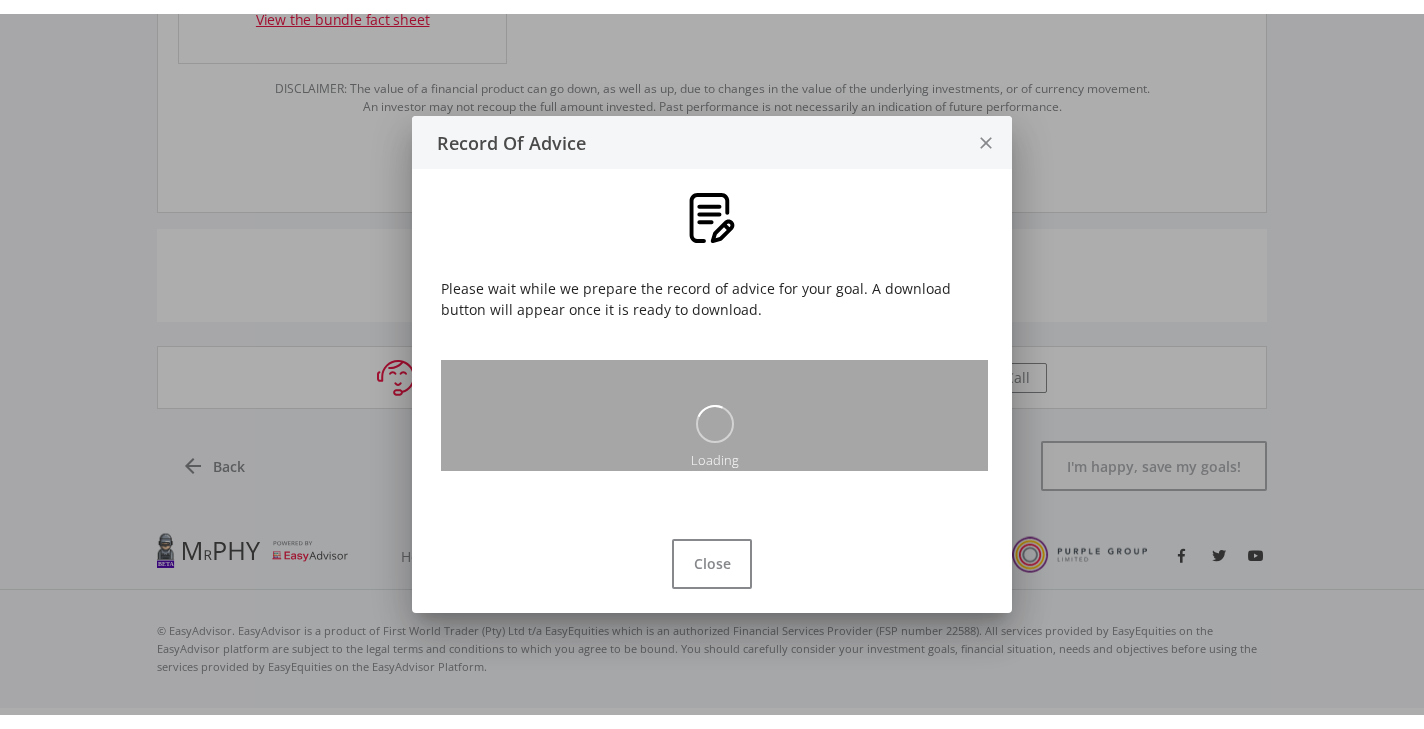 scroll, scrollTop: 0, scrollLeft: 0, axis: both 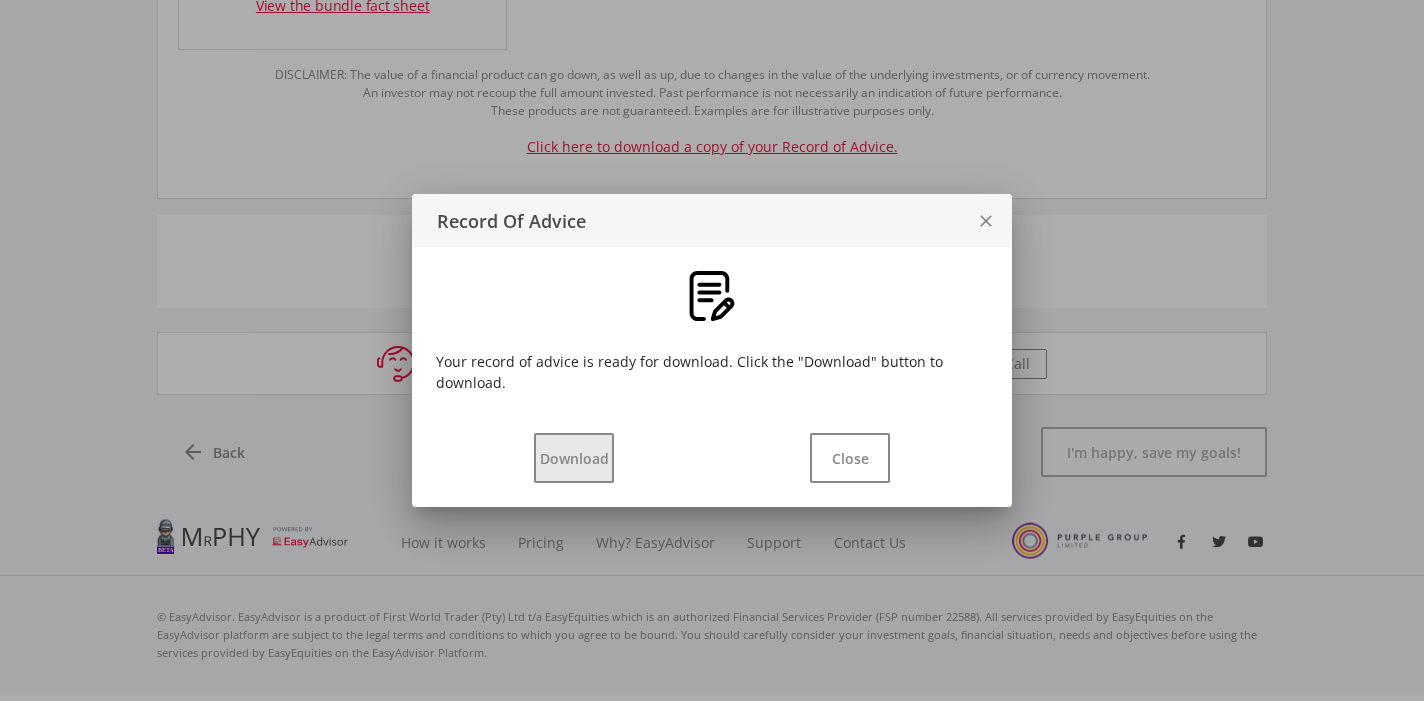 click on "Download" at bounding box center (574, 458) 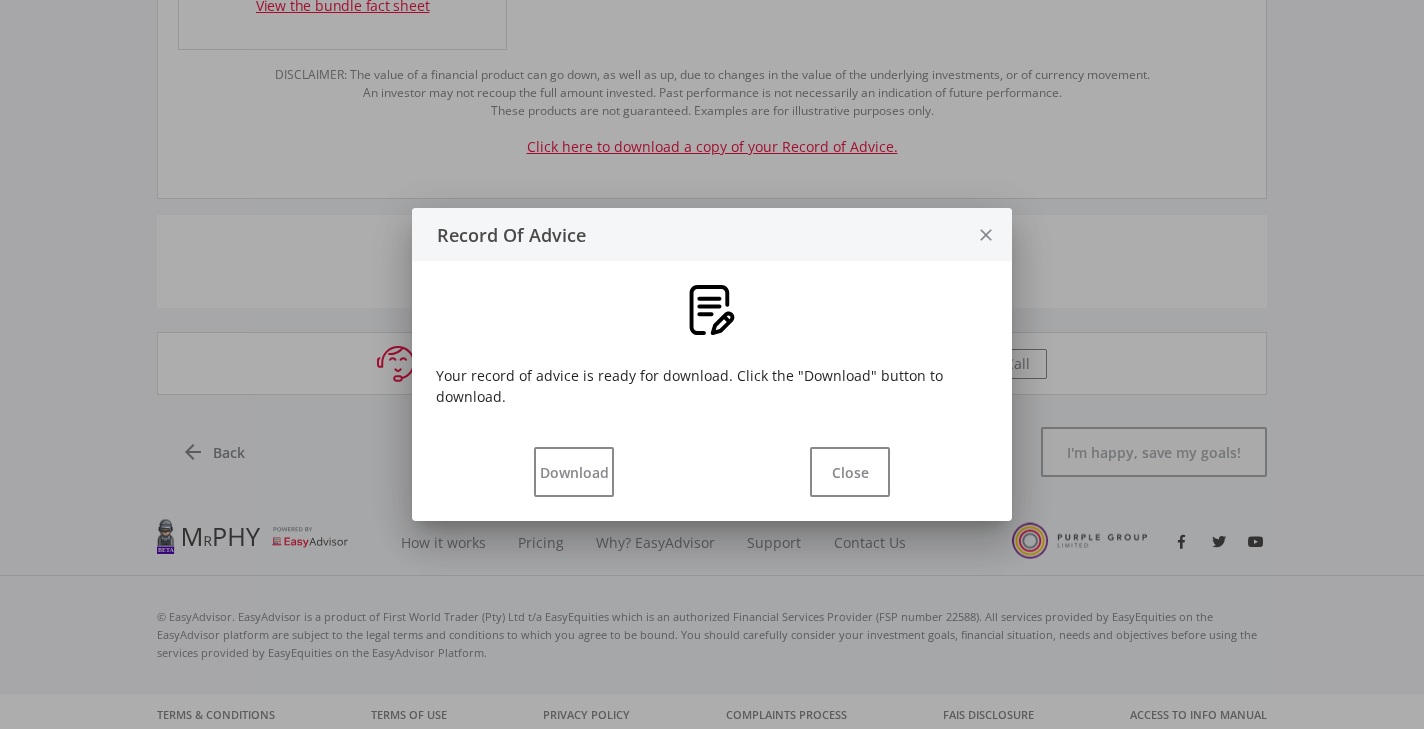 click on "close" at bounding box center [986, 235] 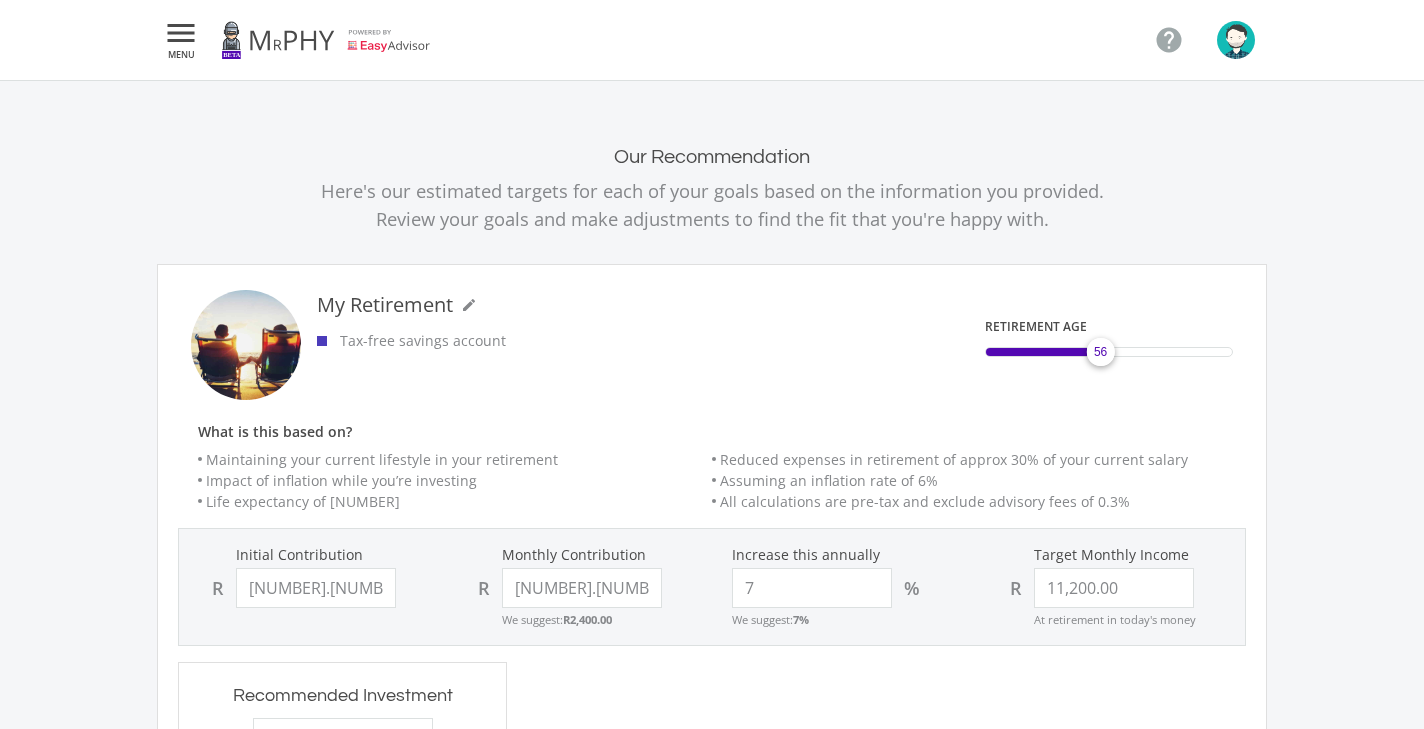 scroll, scrollTop: 0, scrollLeft: 0, axis: both 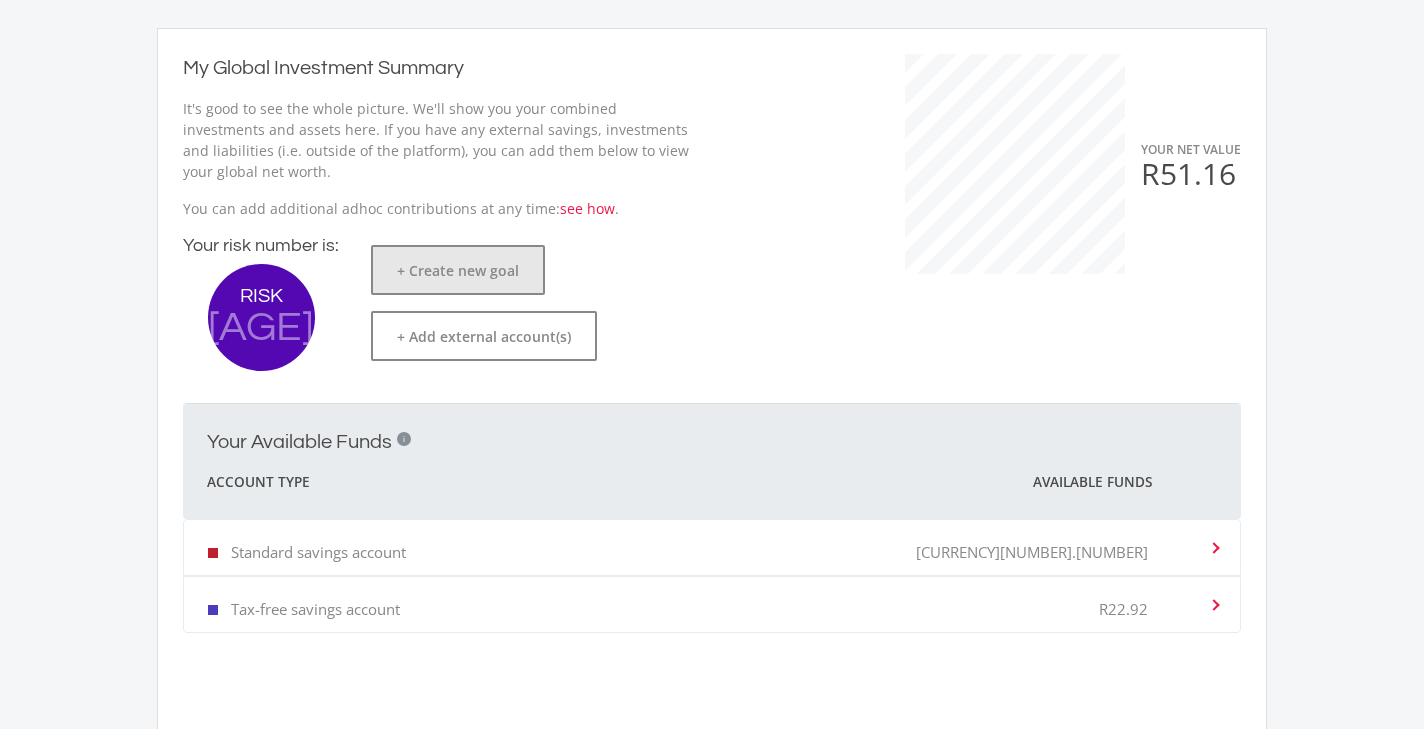 click on "+ Create new goal" 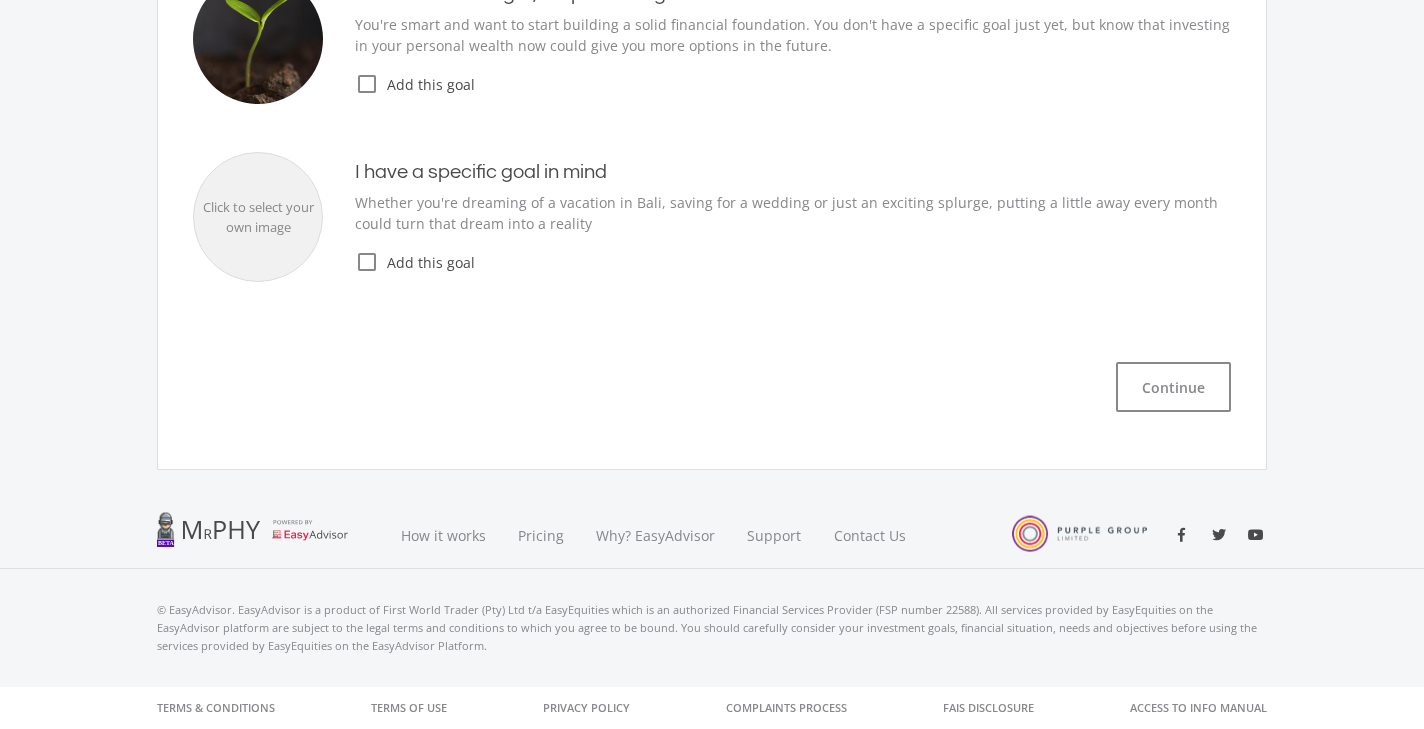 scroll, scrollTop: 825, scrollLeft: 0, axis: vertical 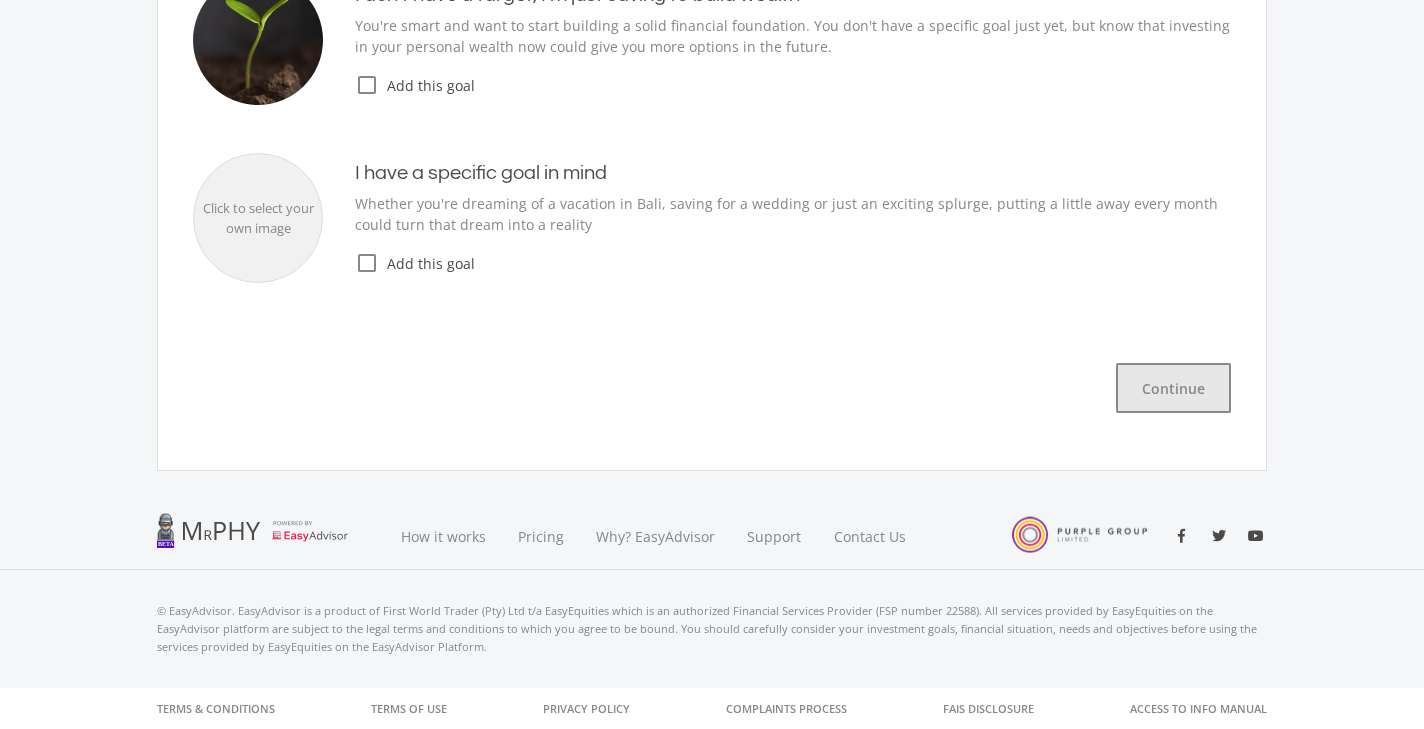 click on "Continue" 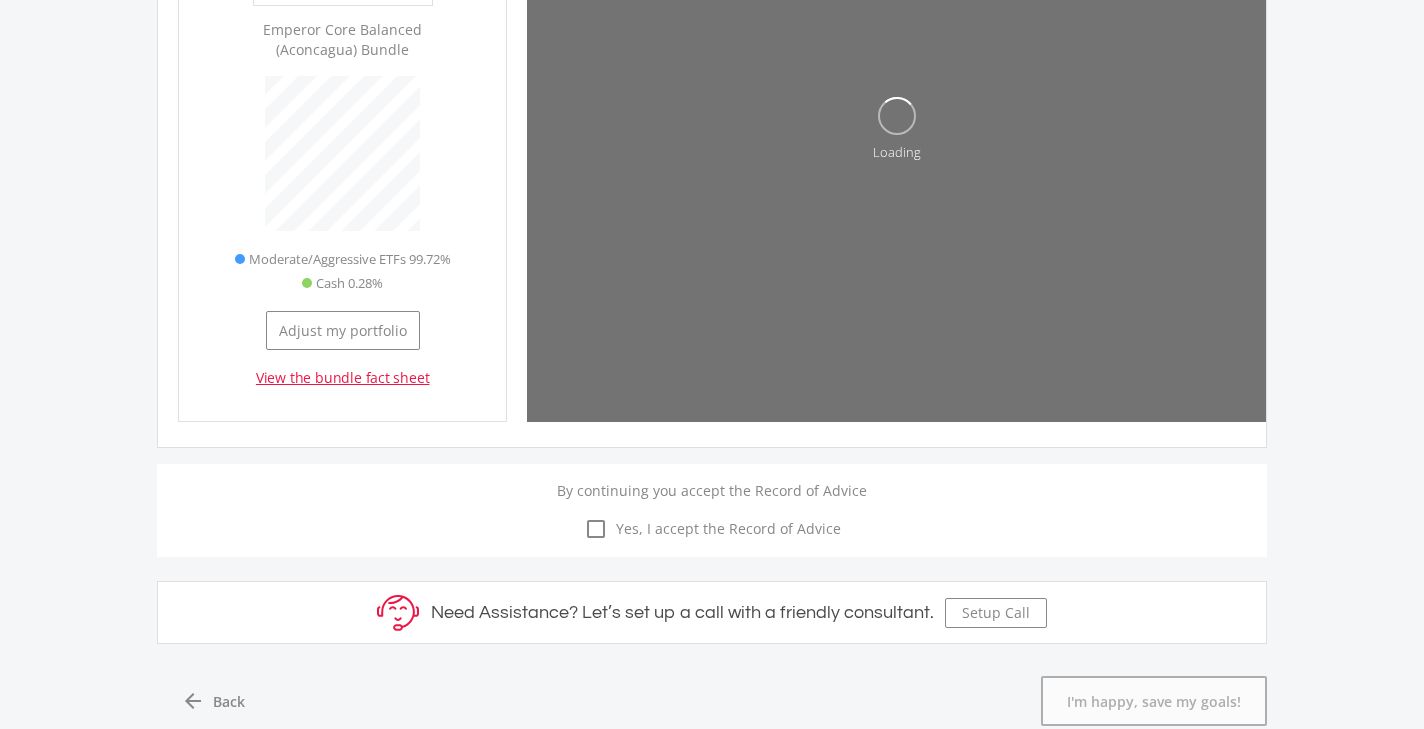 scroll, scrollTop: 999417, scrollLeft: 999673, axis: both 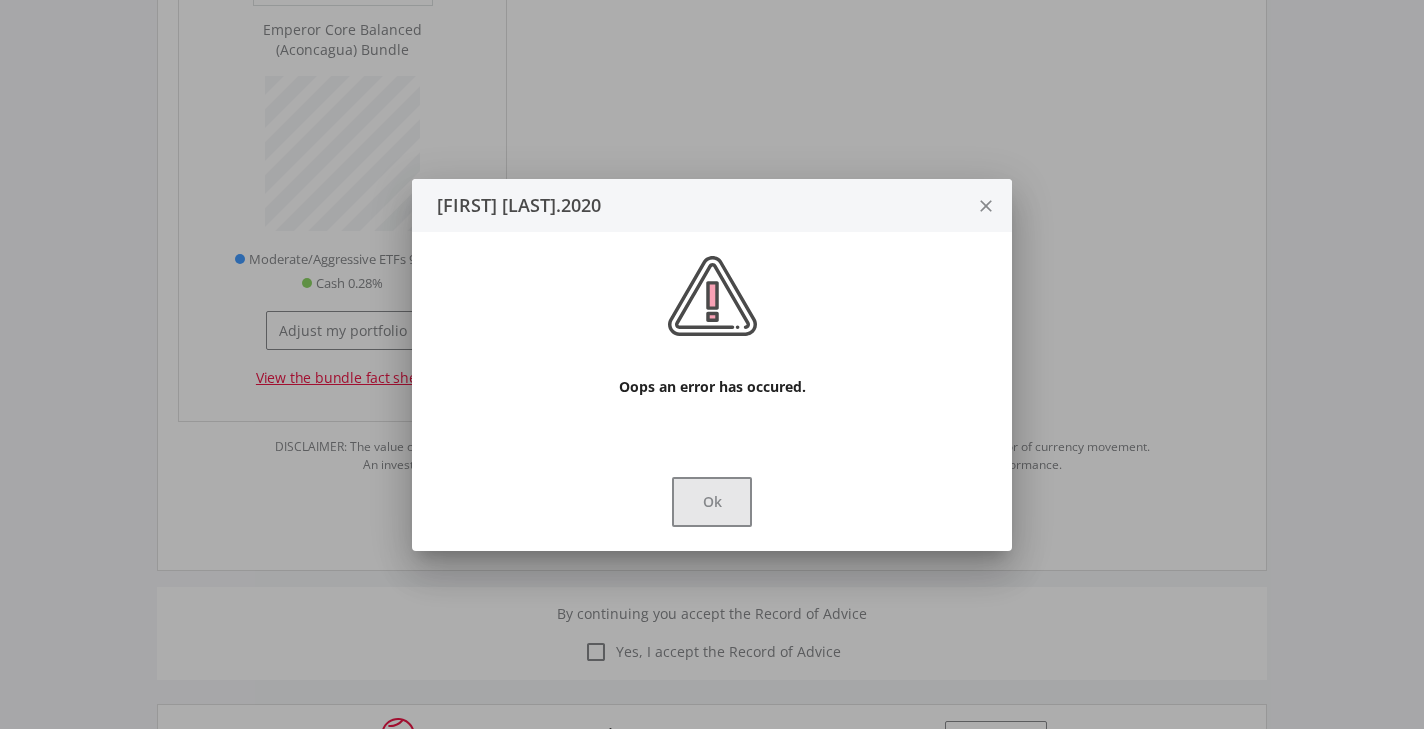 click on "Ok" at bounding box center [712, 502] 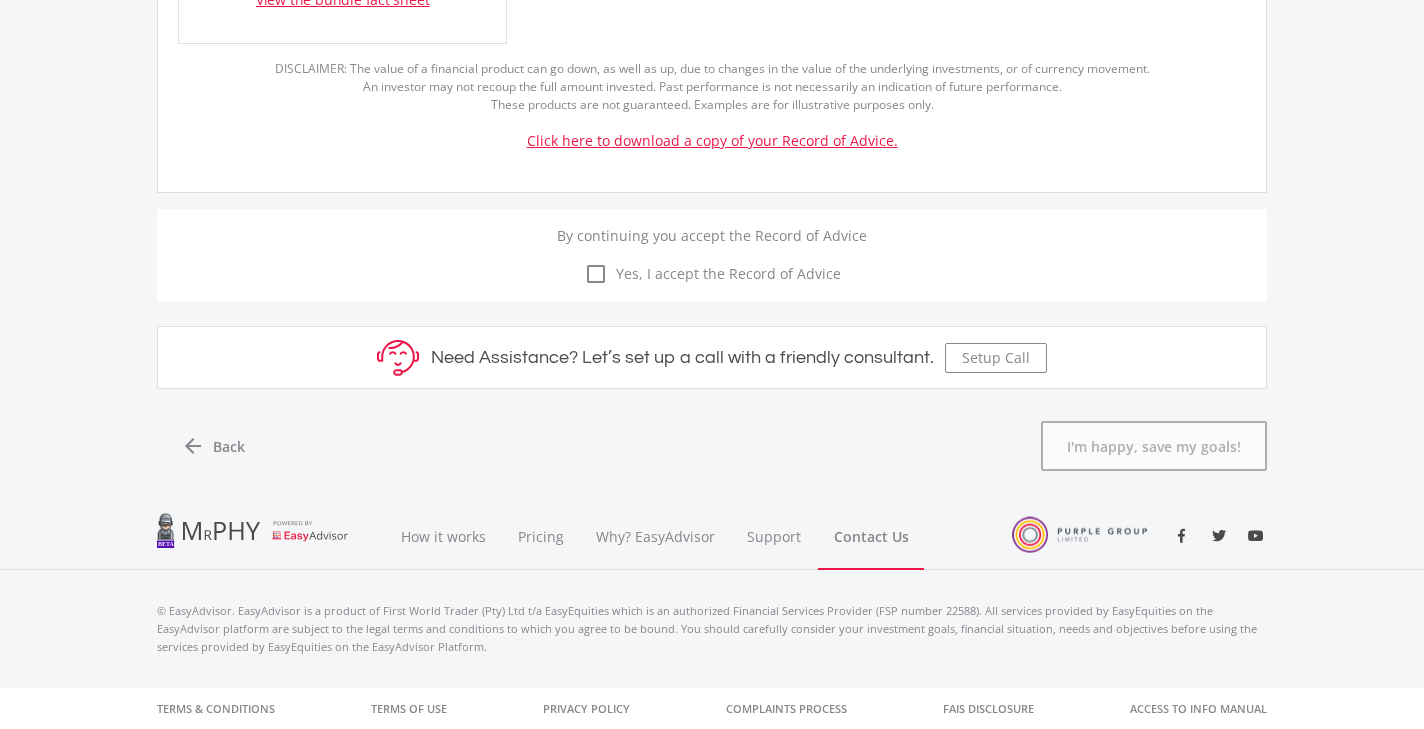 scroll, scrollTop: 1202, scrollLeft: 0, axis: vertical 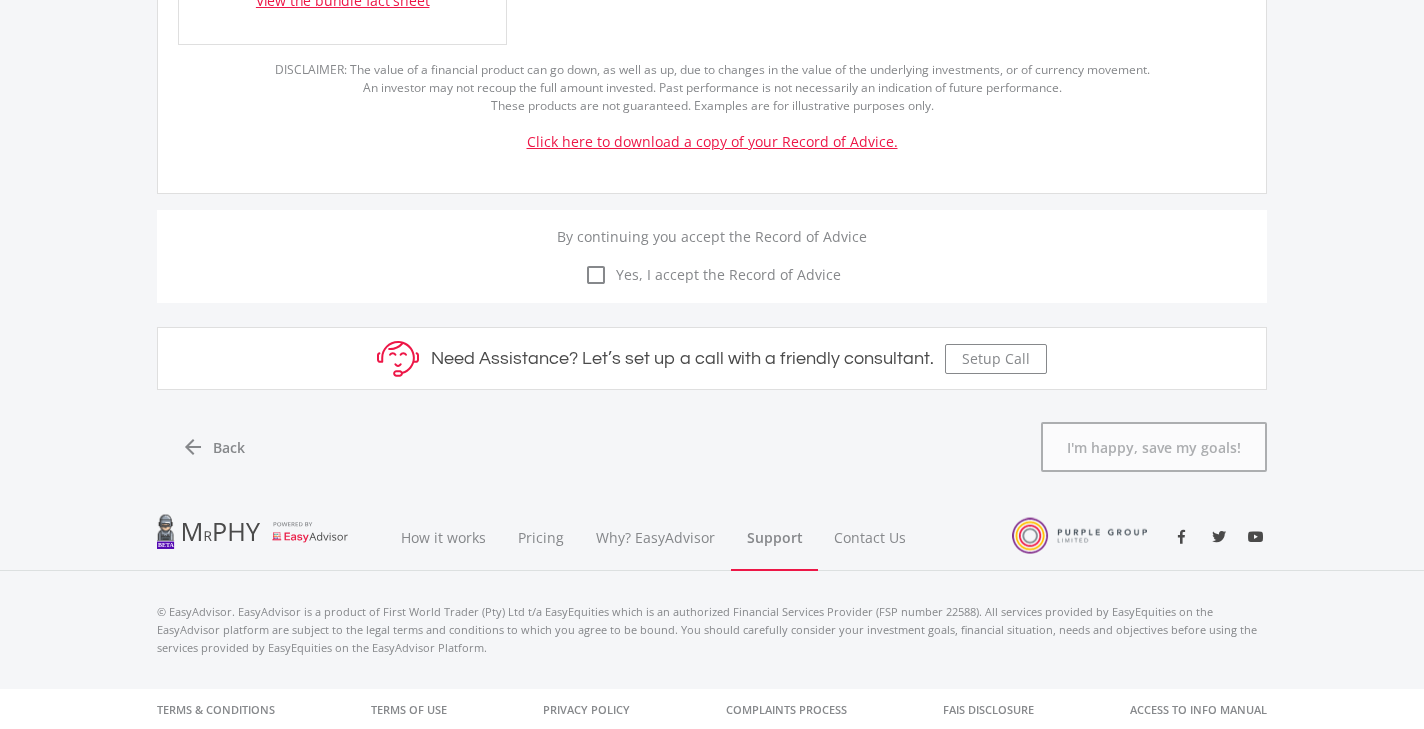 click on "Support" 